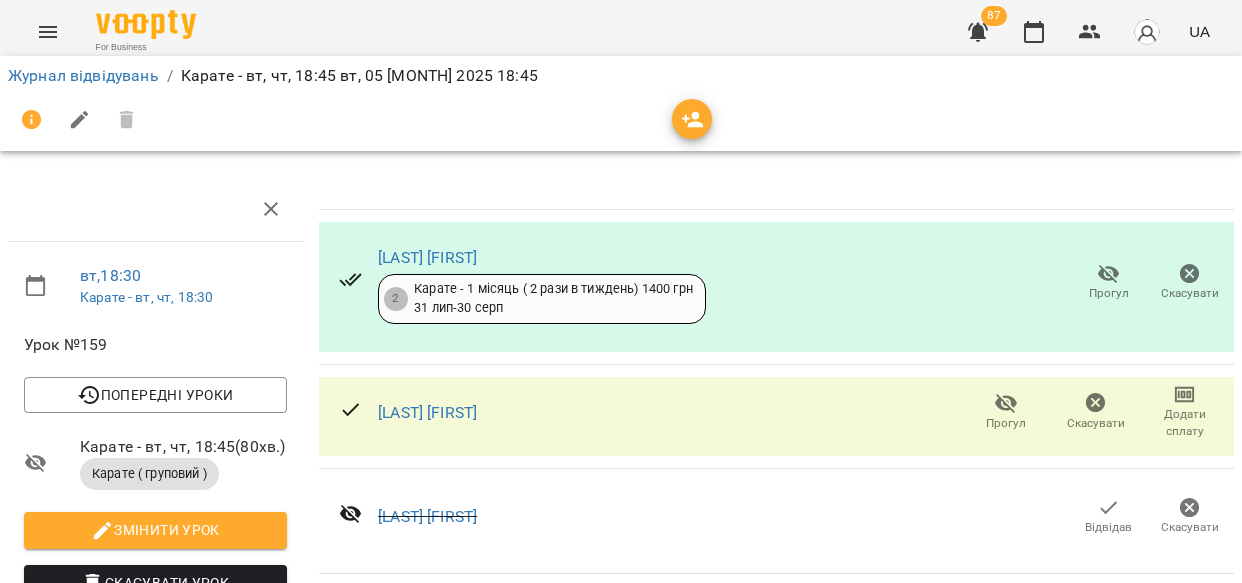 scroll, scrollTop: 0, scrollLeft: 0, axis: both 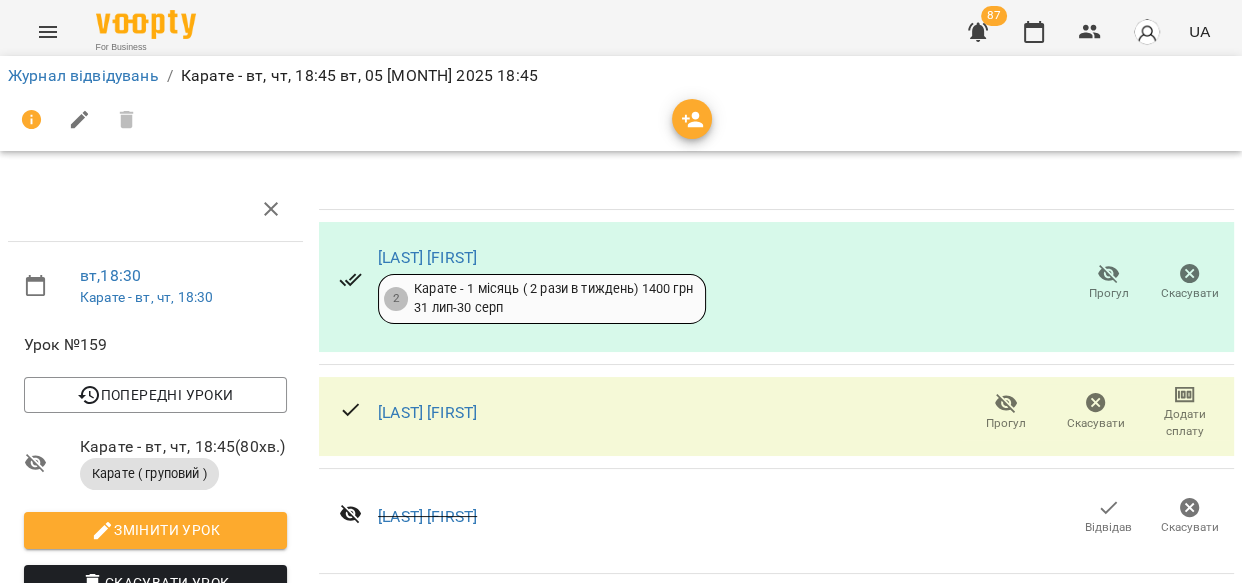 click on "Додати сплату" at bounding box center (1185, 423) 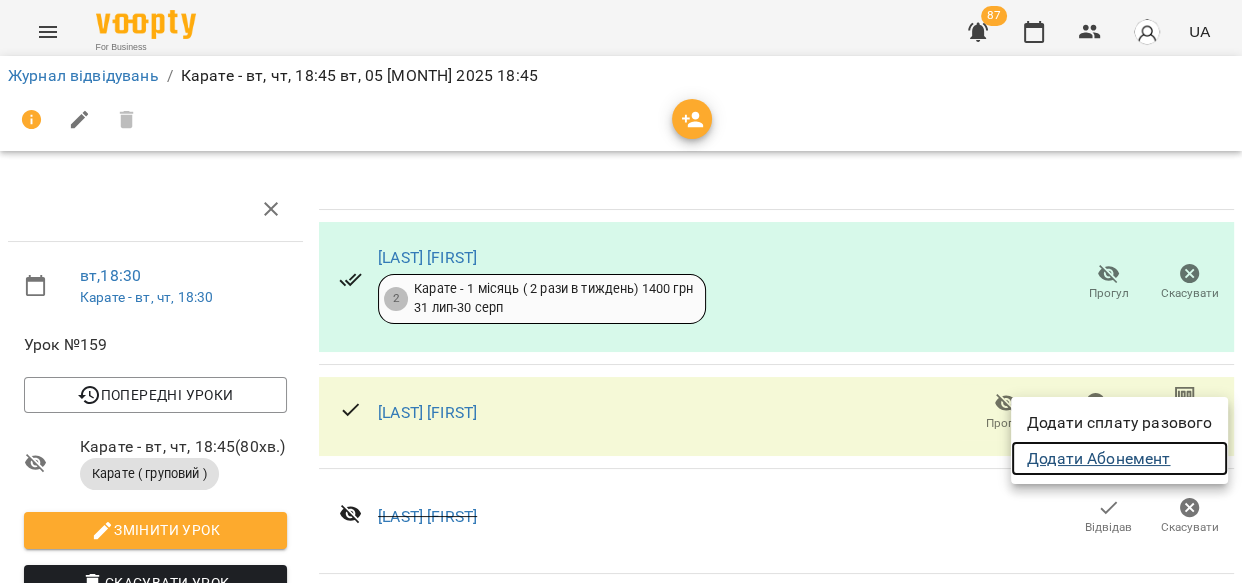 click on "Додати Абонемент" at bounding box center (1119, 459) 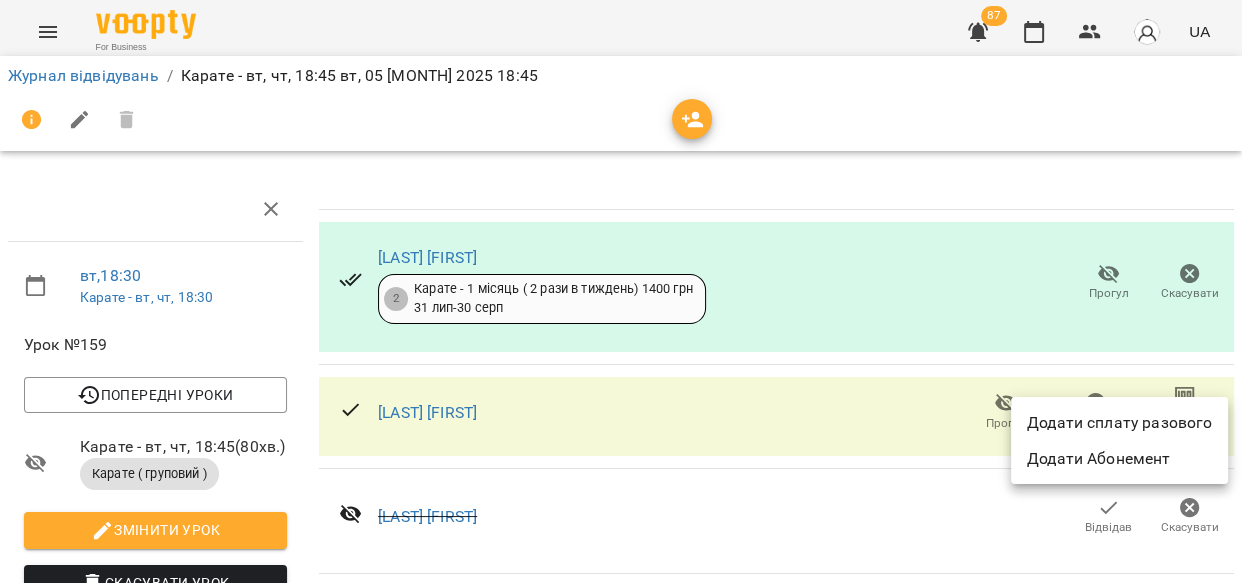 click at bounding box center [621, 291] 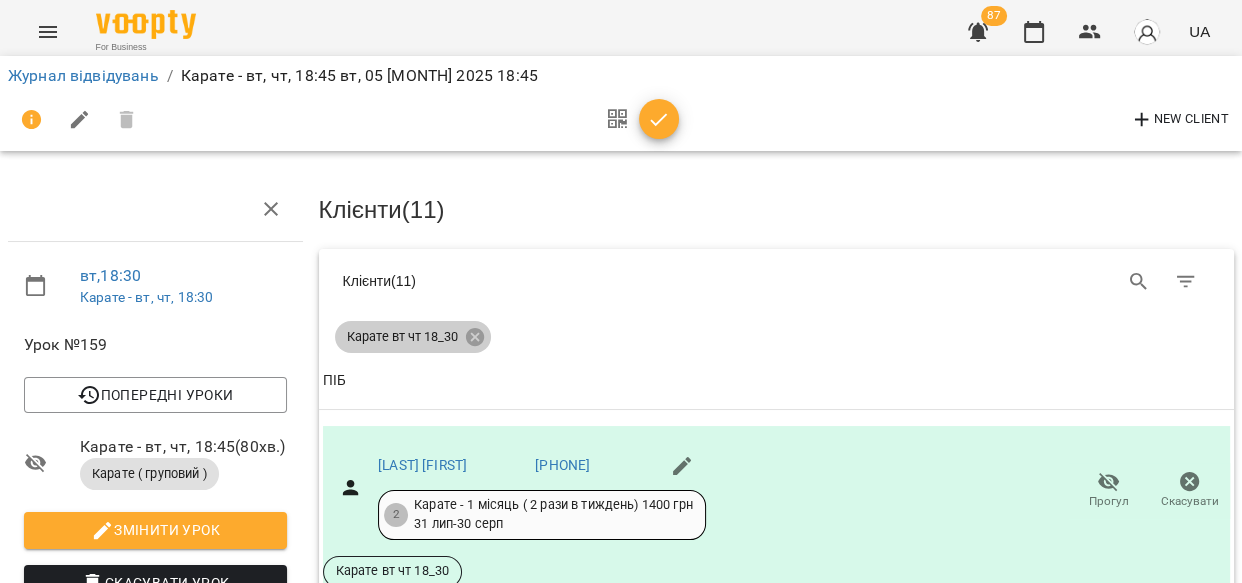 click 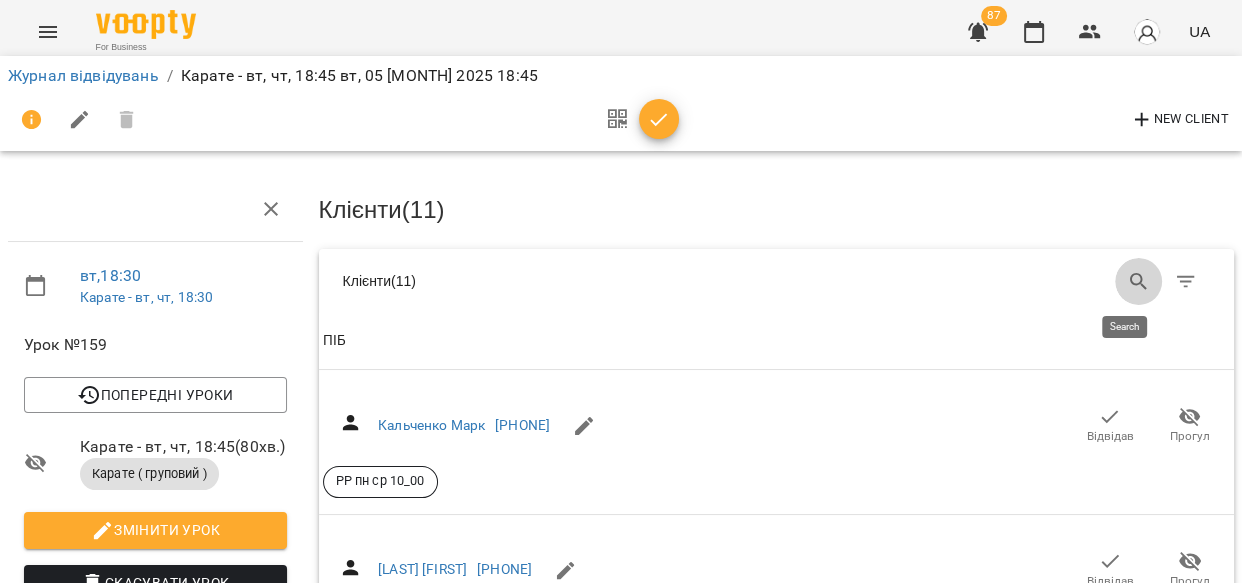 click 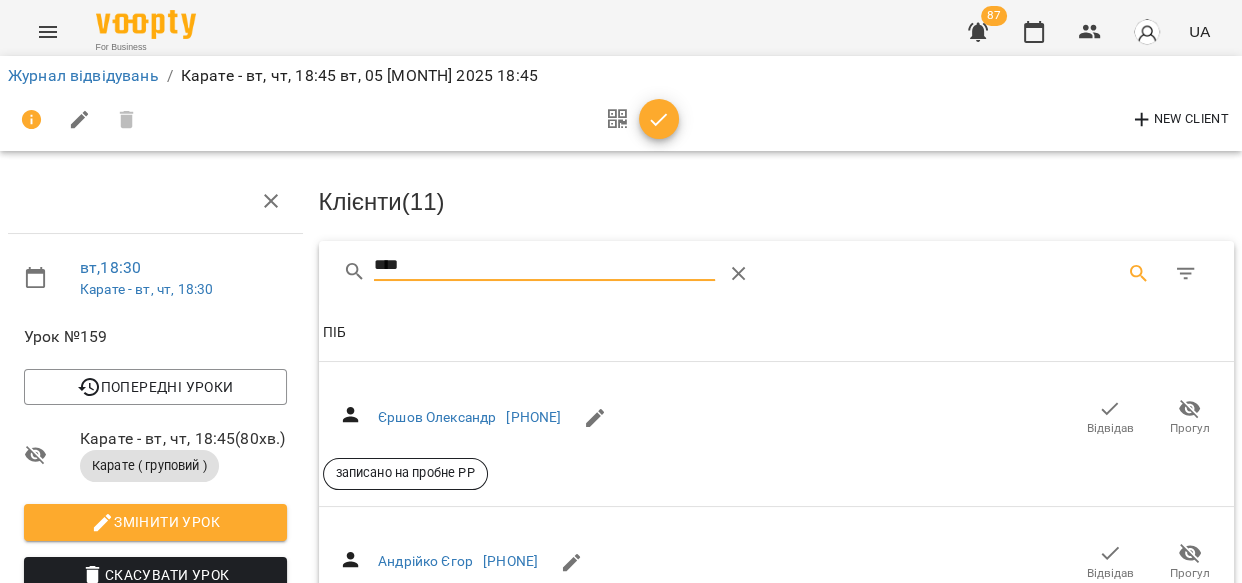 scroll, scrollTop: 363, scrollLeft: 0, axis: vertical 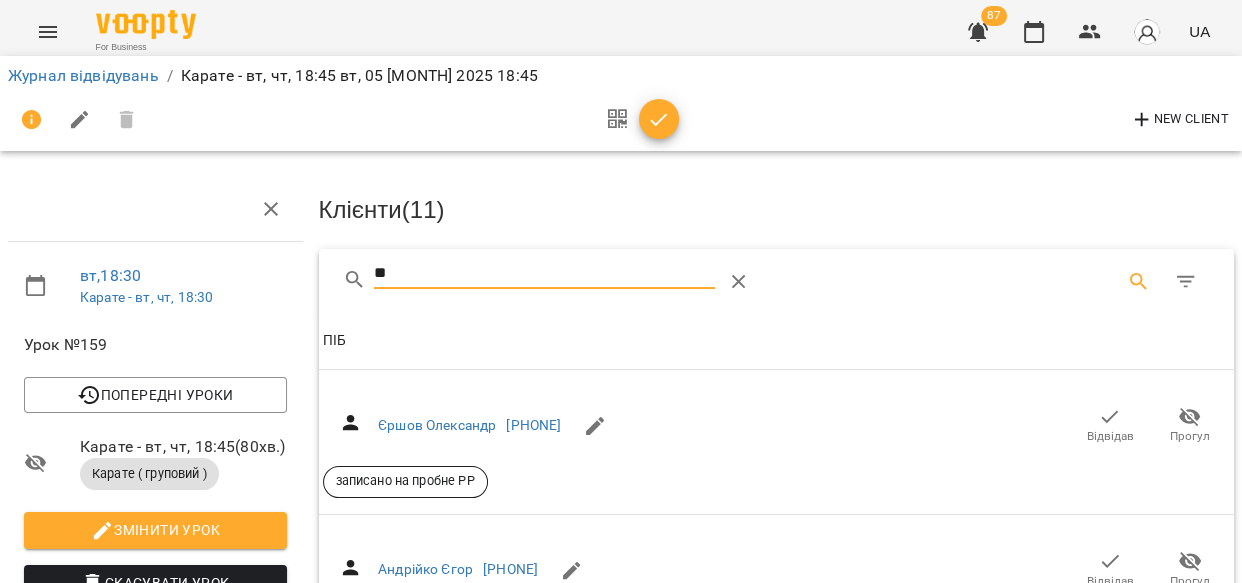 type on "*" 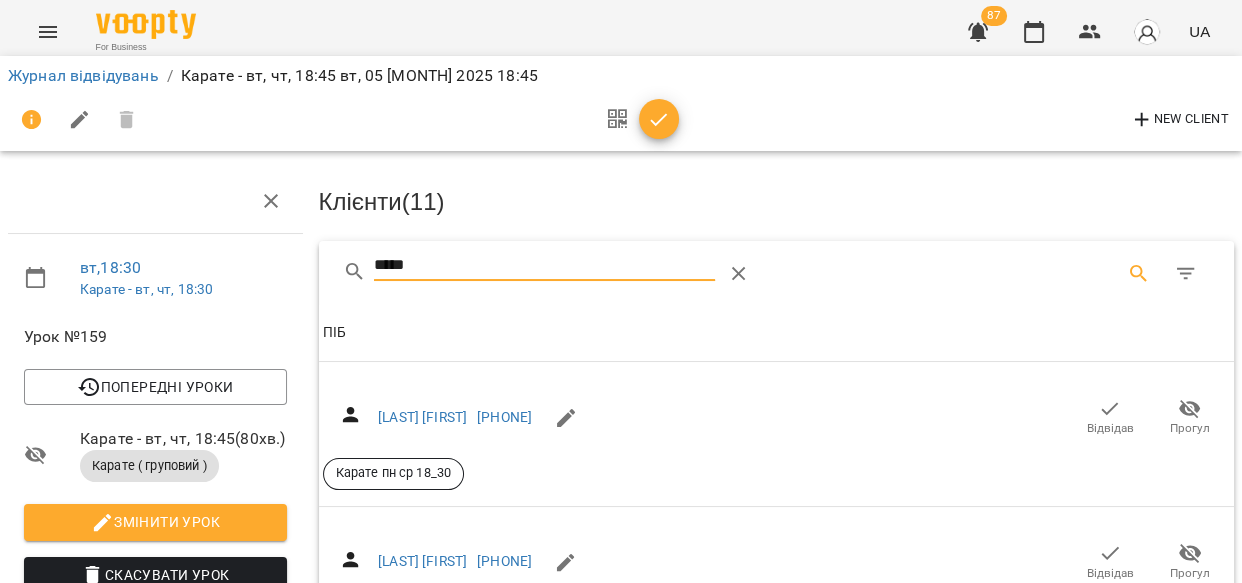 scroll, scrollTop: 732, scrollLeft: 0, axis: vertical 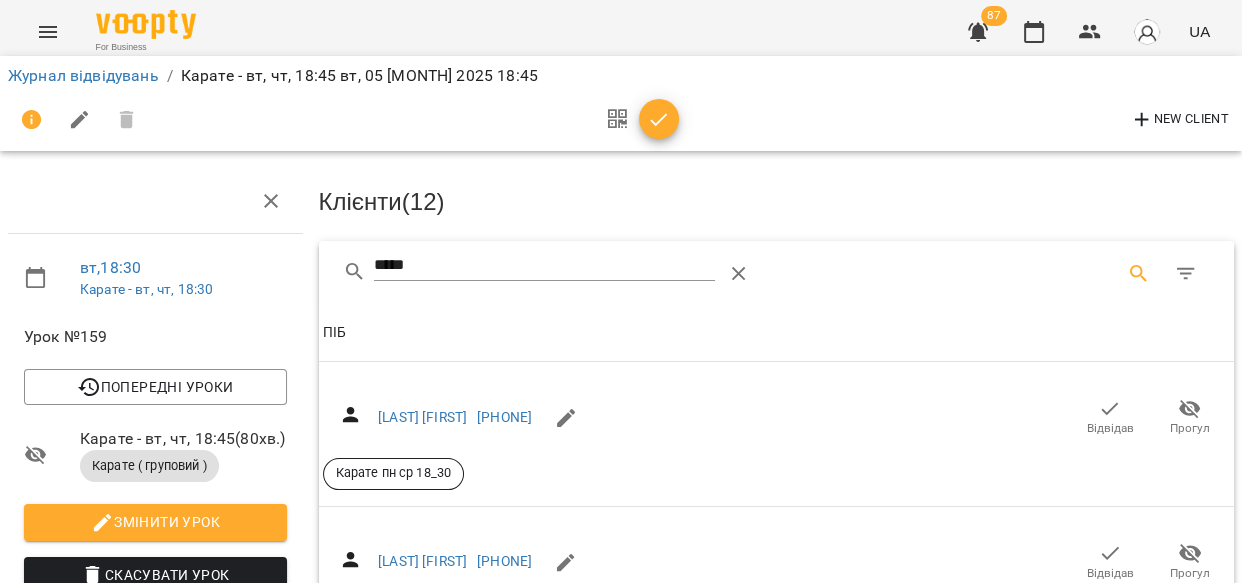 click 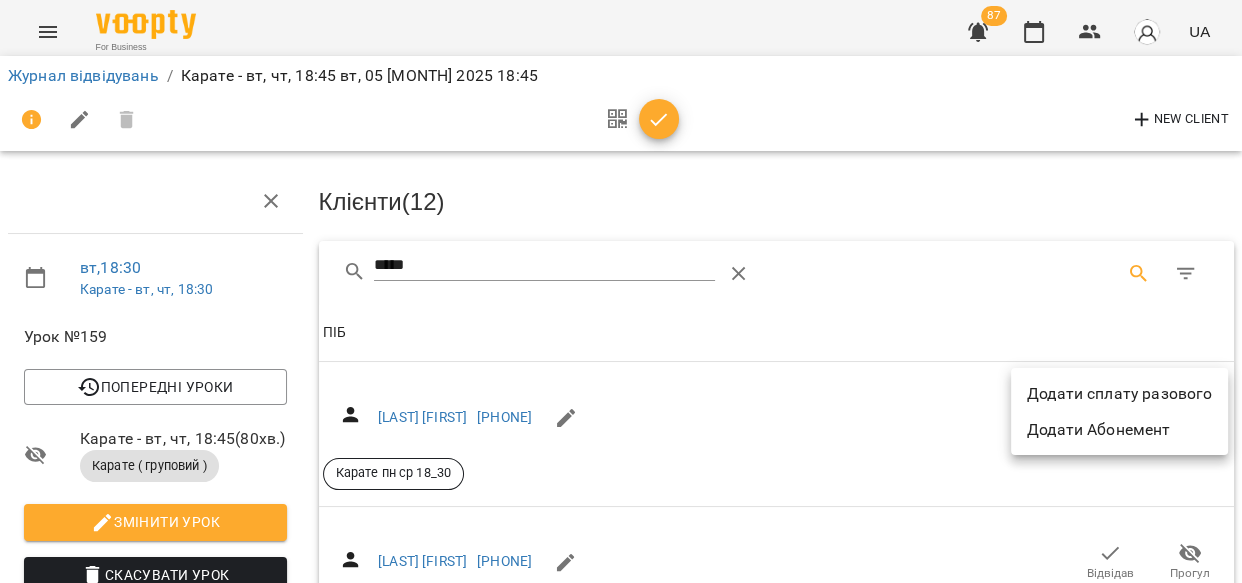 click on "Додати сплату разового" at bounding box center (1119, 394) 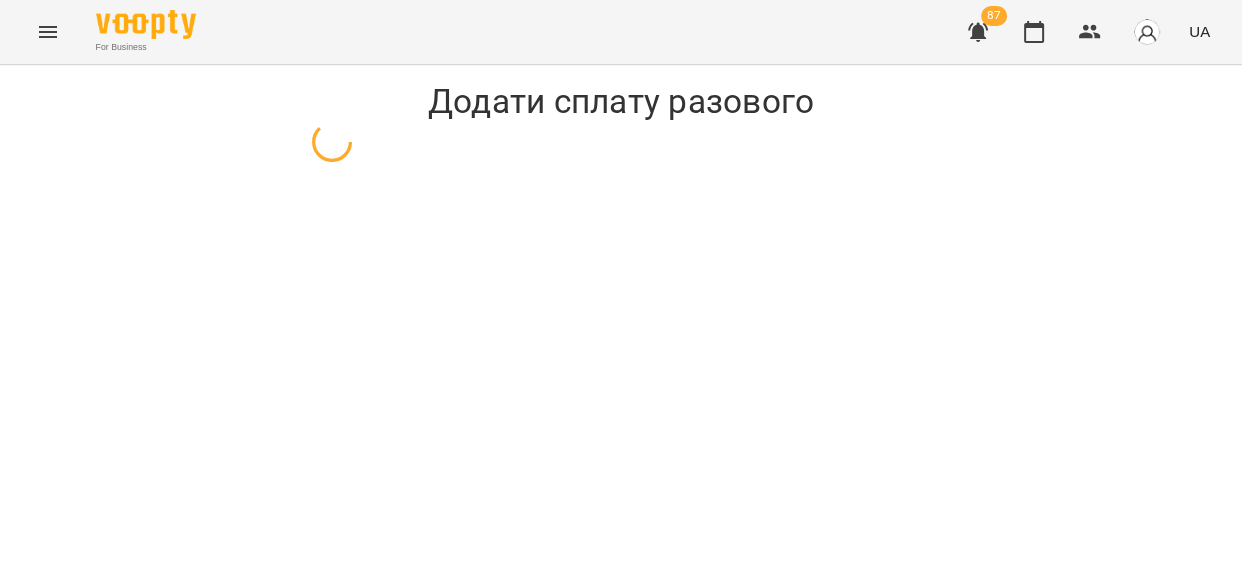 scroll, scrollTop: 0, scrollLeft: 0, axis: both 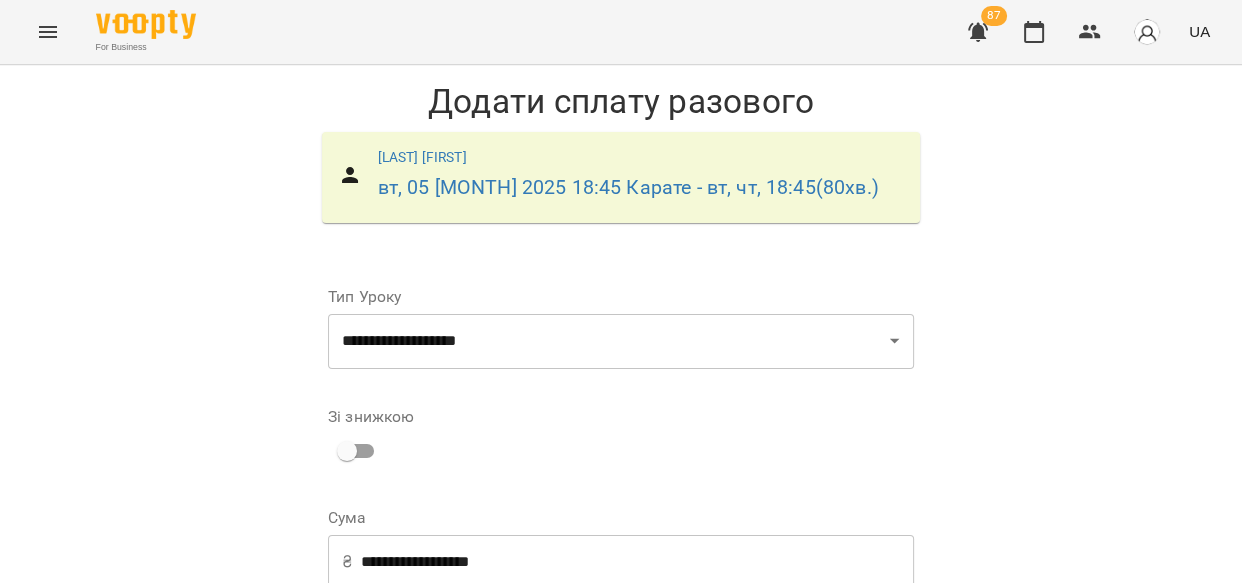 click on "**********" at bounding box center (637, 562) 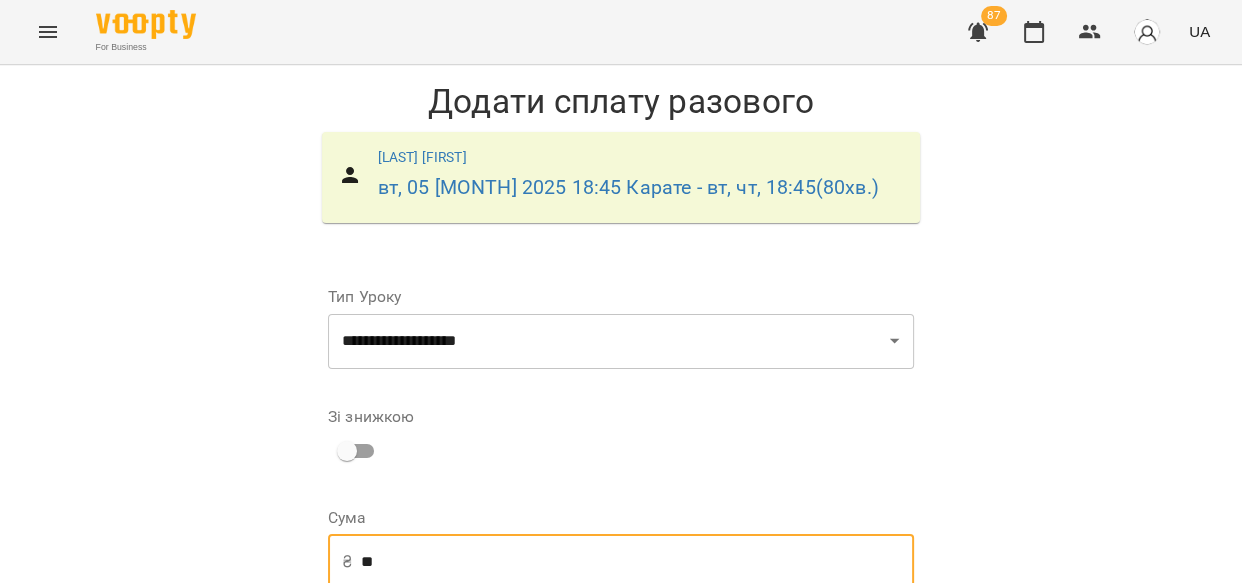 type on "*" 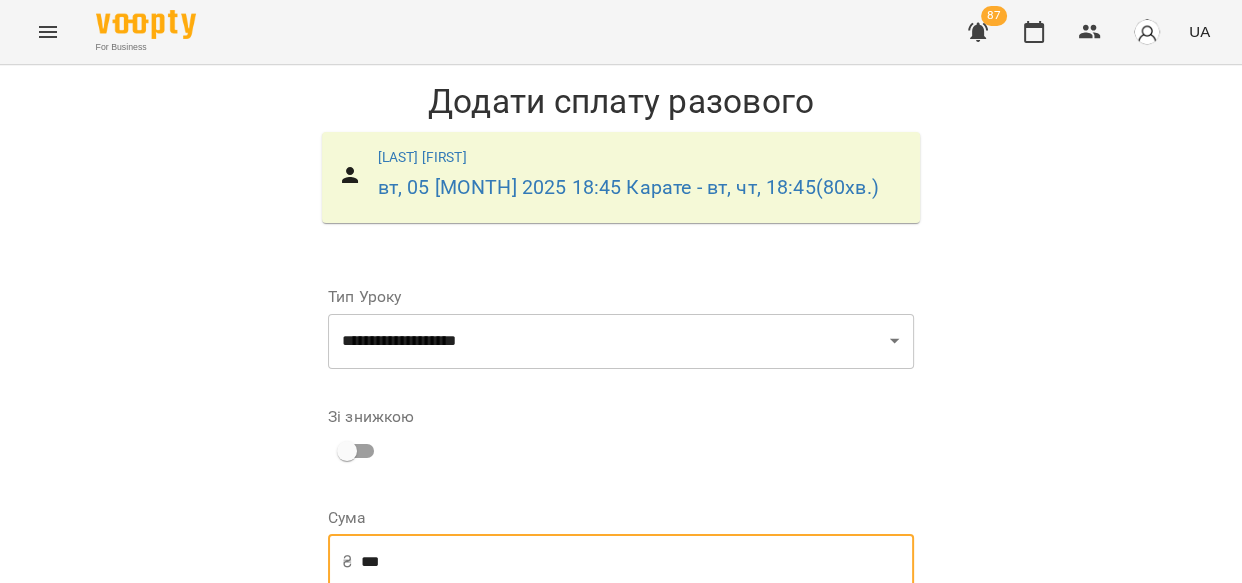 type on "***" 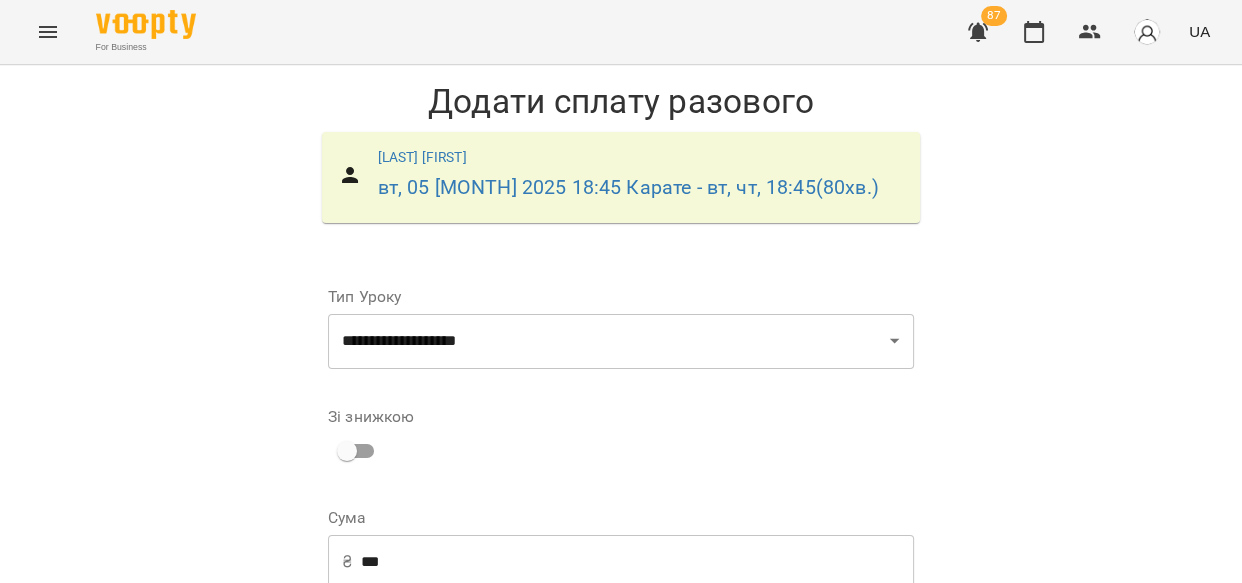 select on "****" 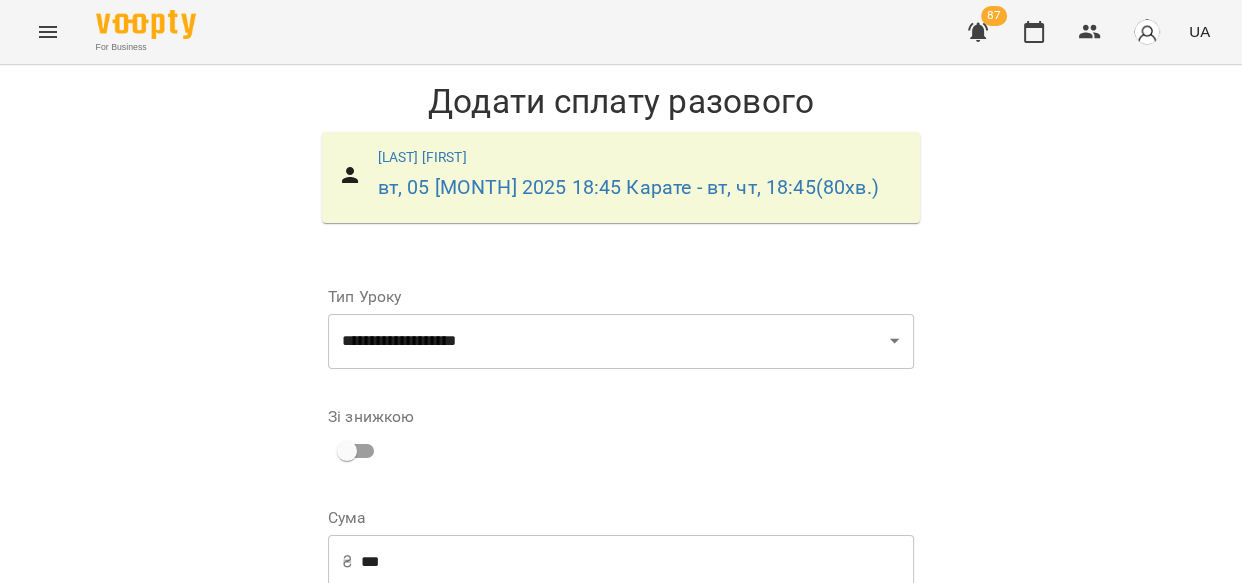 scroll, scrollTop: 384, scrollLeft: 0, axis: vertical 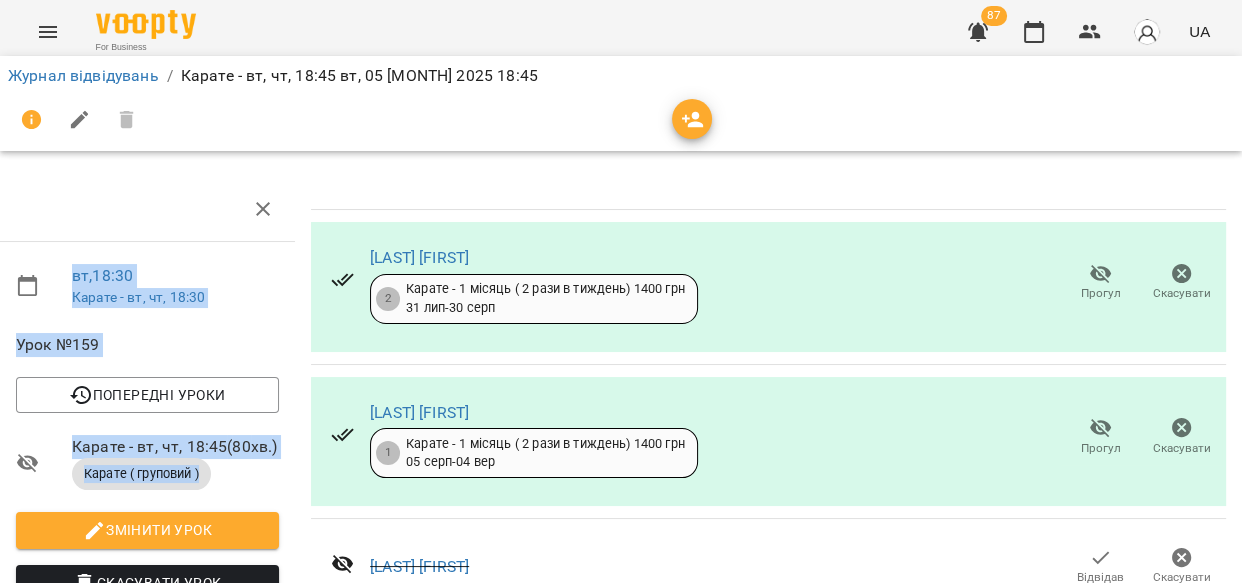 click on "Журнал відвідувань / Карате - вт, чт, 18:45   вт, 05 [MONTH] 2025 18:45 вт ,  18:30 Карате - вт, чт, 18:30 Урок №159 Попередні уроки чт 31 [MONTH] 2025 18:45 вт 29 [MONTH] 2025 18:45 чт 24 [MONTH] 2025 18:30 вт 22 [MONTH] 2025 19:00 чт 17 [MONTH] 2025 18:30   Карате - вт, чт, 18:45 ( 80 хв. ) Карате ( груповий ) Змінити урок Скасувати Урок [LAST] [FIRST] default Кімната Карате вт чт 18_30 2025-08-05 15:28:17 Створити розсилку Час змінено з: вт 05 [MONTH] 2025 18:30   Ільченко [FIRST] 2 Карате - 1 місяць ( 2 рази в тиждень) 1400 грн 31 [MONTH]  -  30 [MONTH] Прогул Скасувати   Іщенко [FIRST] 1 Карате - 1 місяць ( 2 рази в тиждень) 1400 грн 05 [MONTH]  -  04 [MONTH] Прогул Скасувати   [LAST] [FIRST]" at bounding box center [621, 1610] 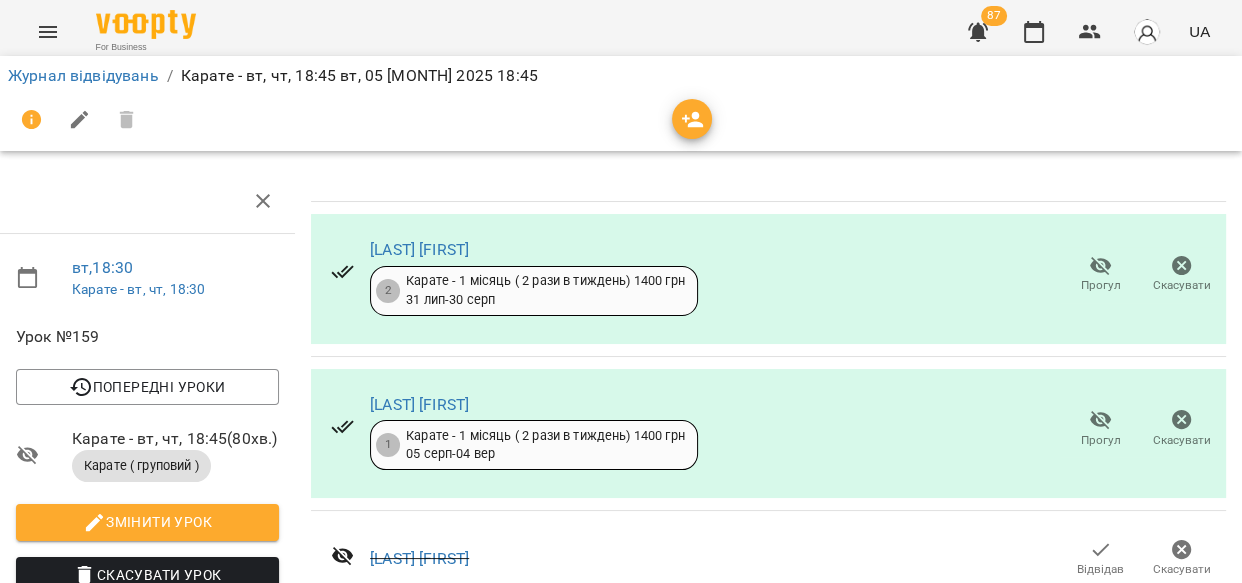 scroll, scrollTop: 1019, scrollLeft: 8, axis: both 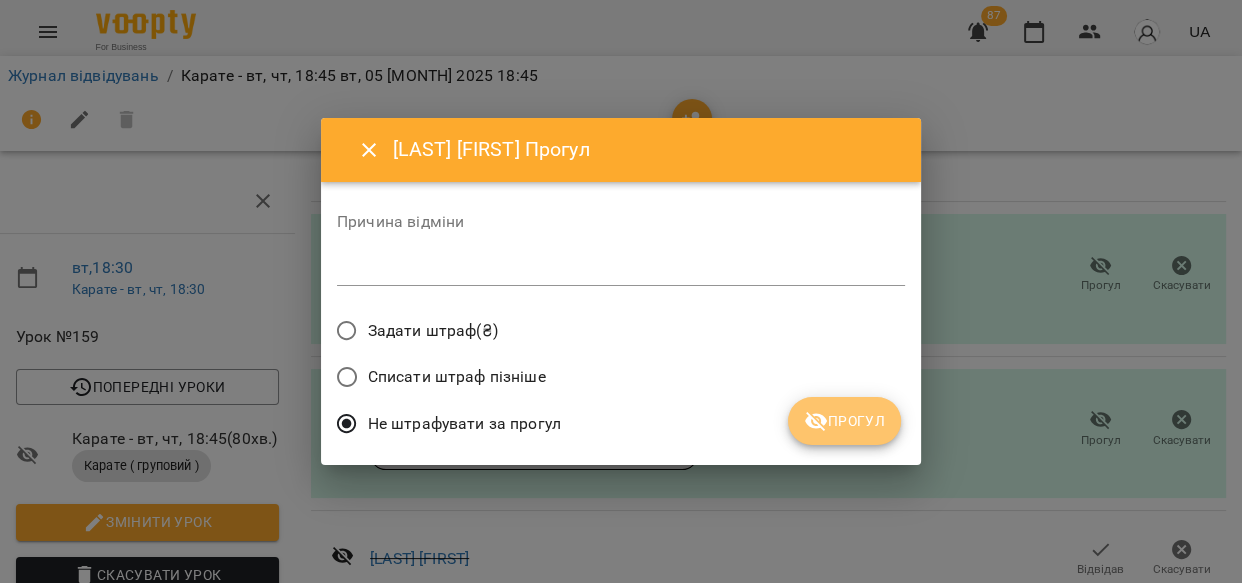 click 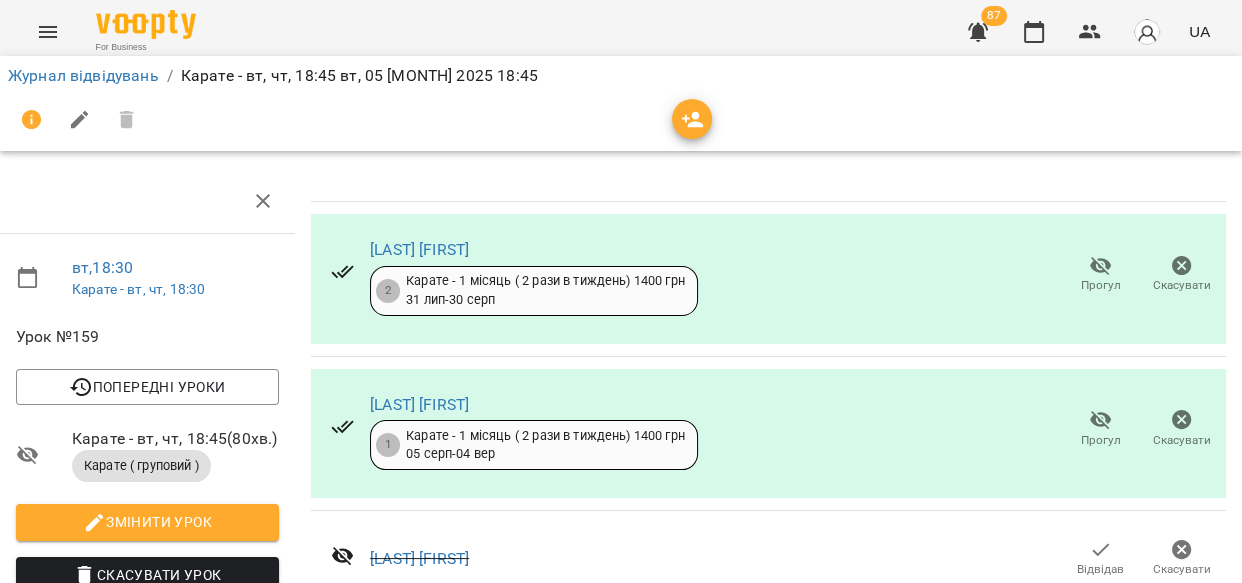 scroll, scrollTop: 2099, scrollLeft: 8, axis: both 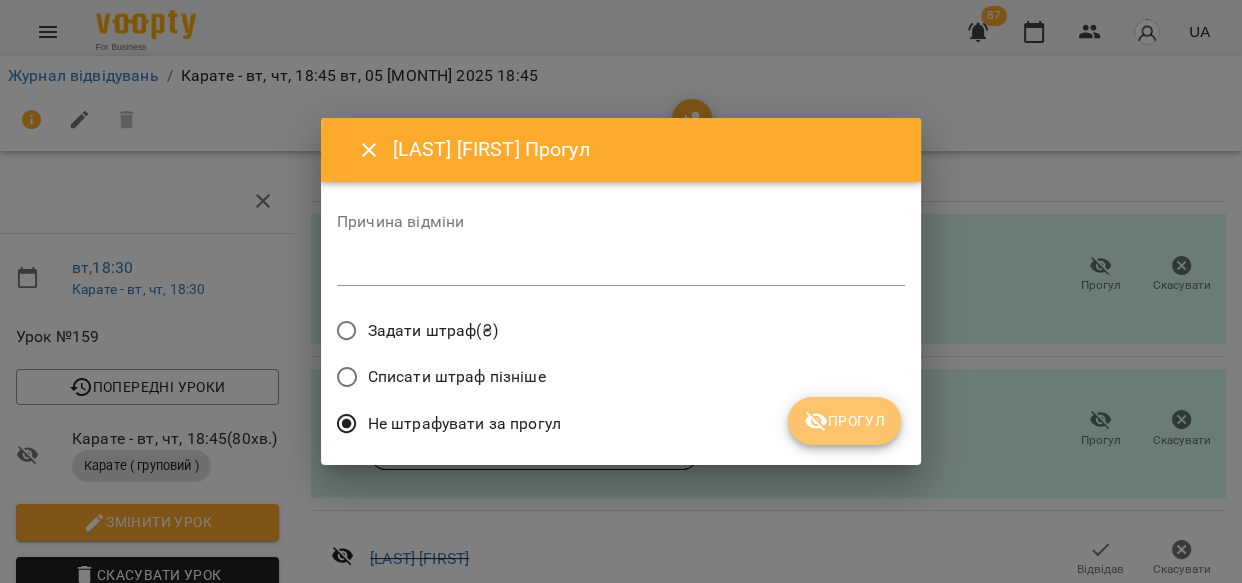 click on "Прогул" at bounding box center (844, 421) 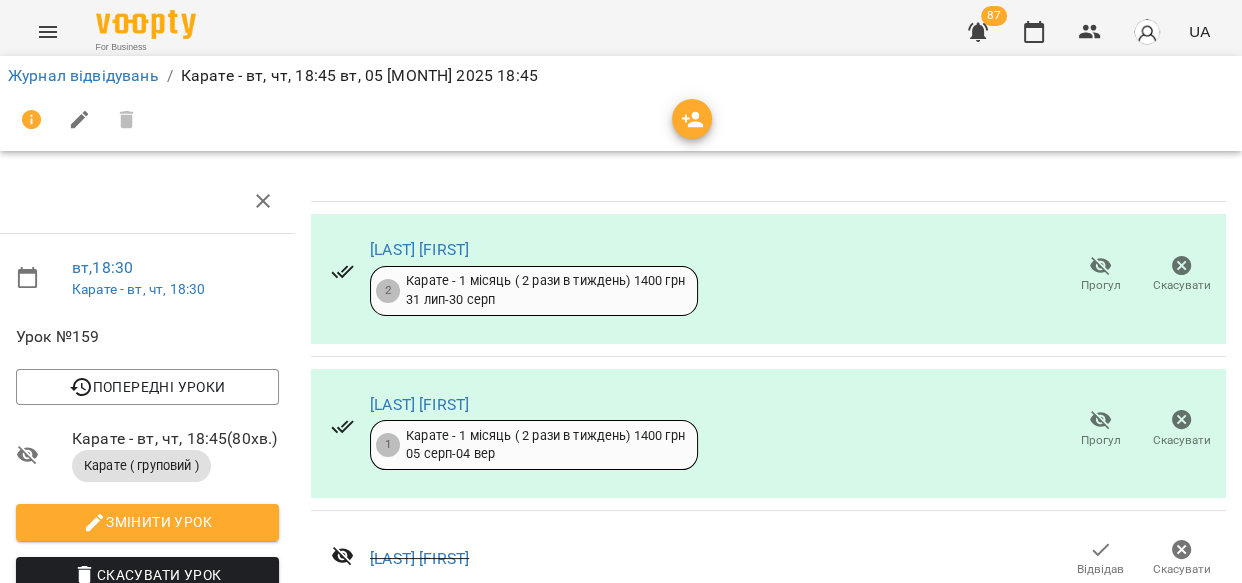 scroll, scrollTop: 0, scrollLeft: 8, axis: horizontal 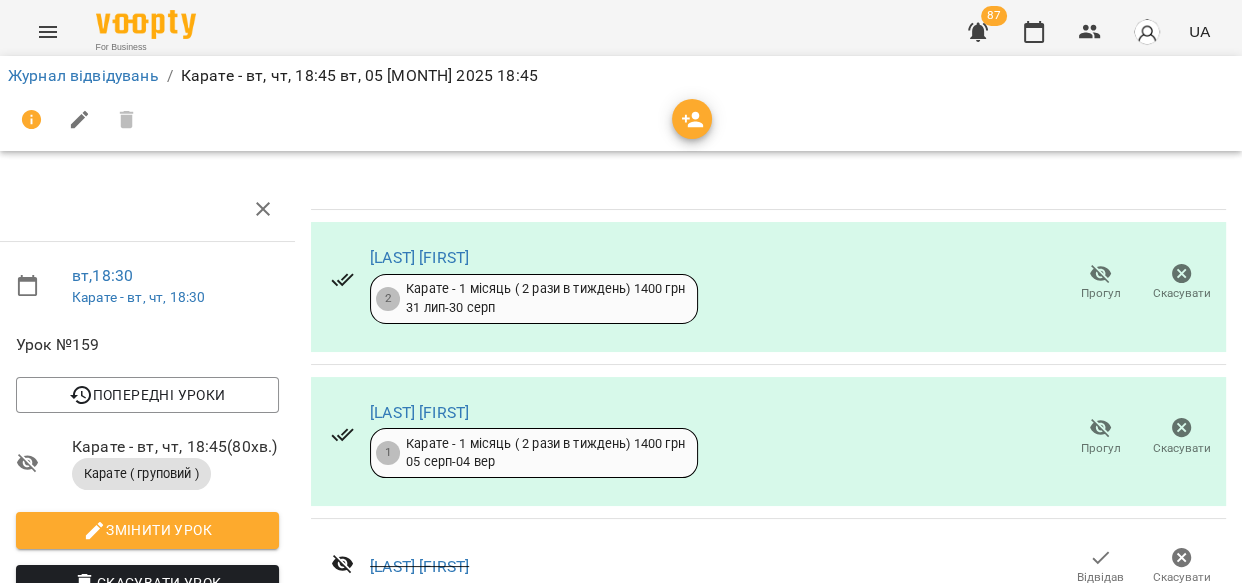 click 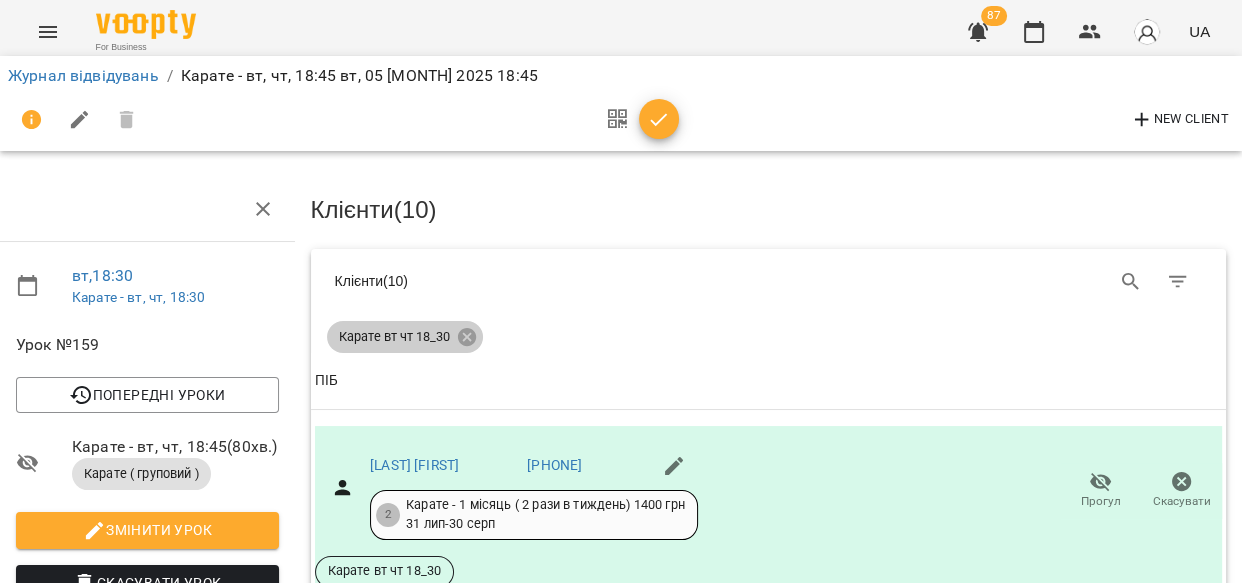 click 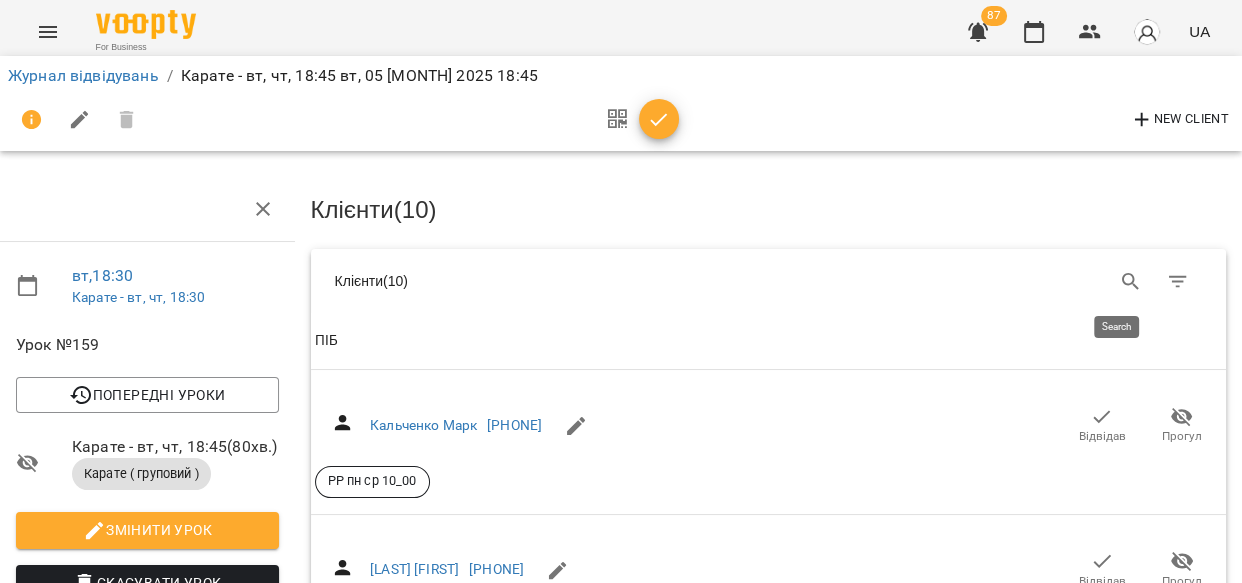 click 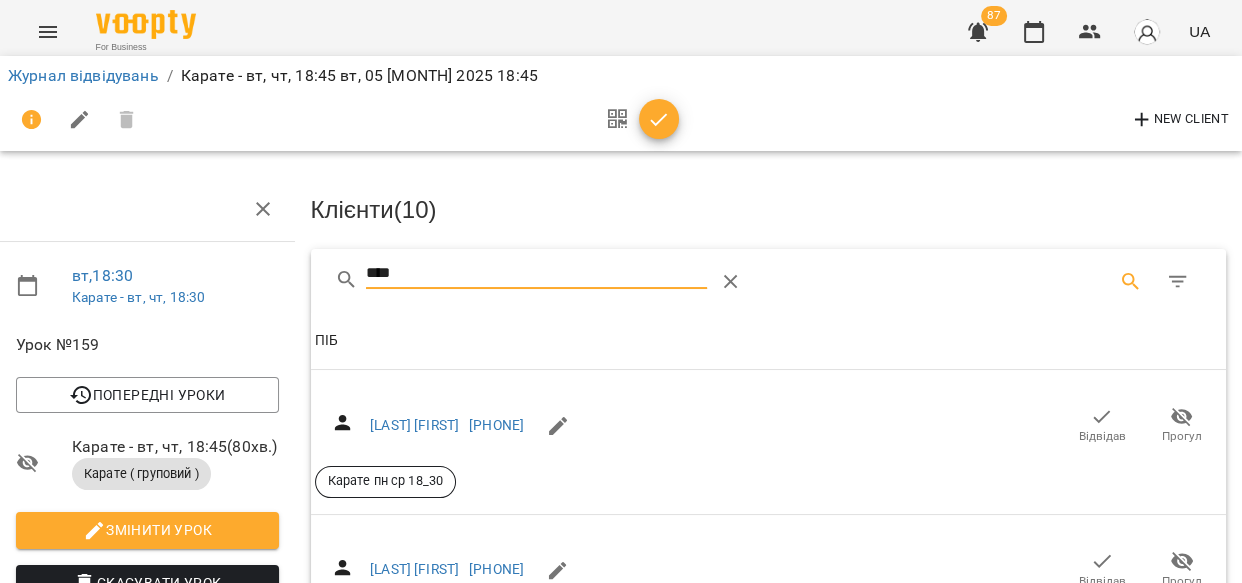 type on "****" 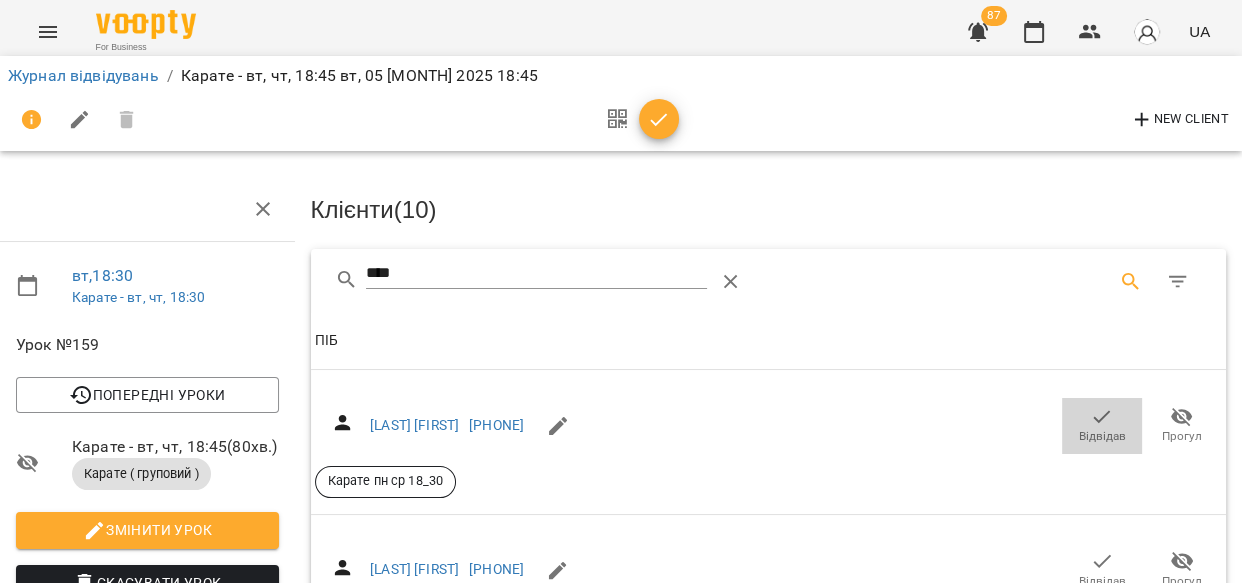 click 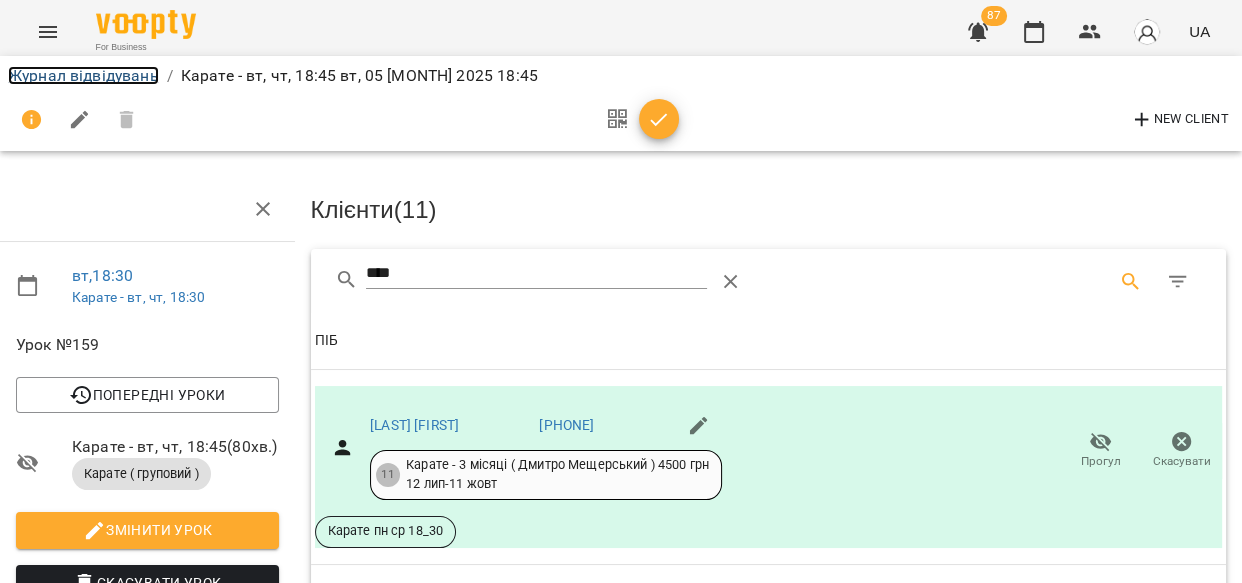 click on "Журнал відвідувань" at bounding box center (83, 75) 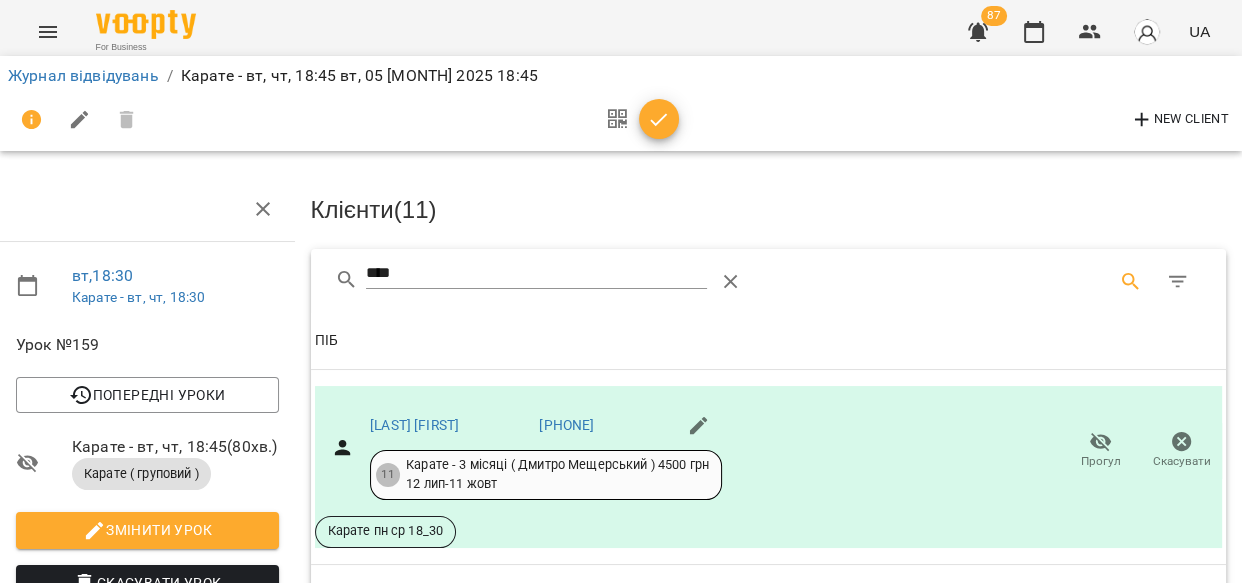 scroll, scrollTop: 0, scrollLeft: 0, axis: both 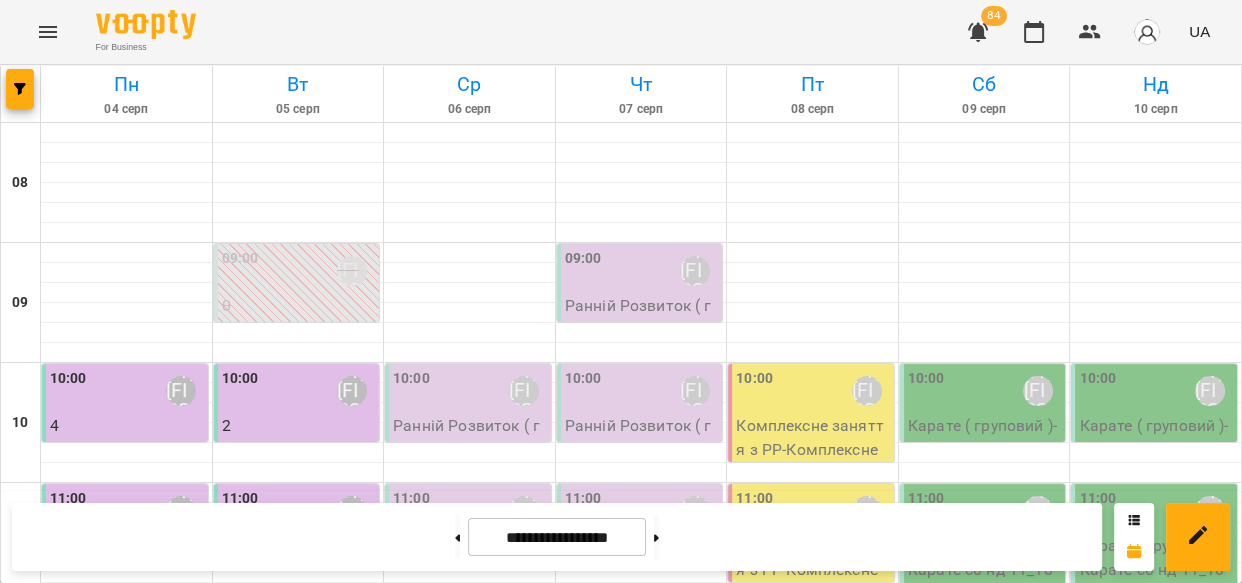 click 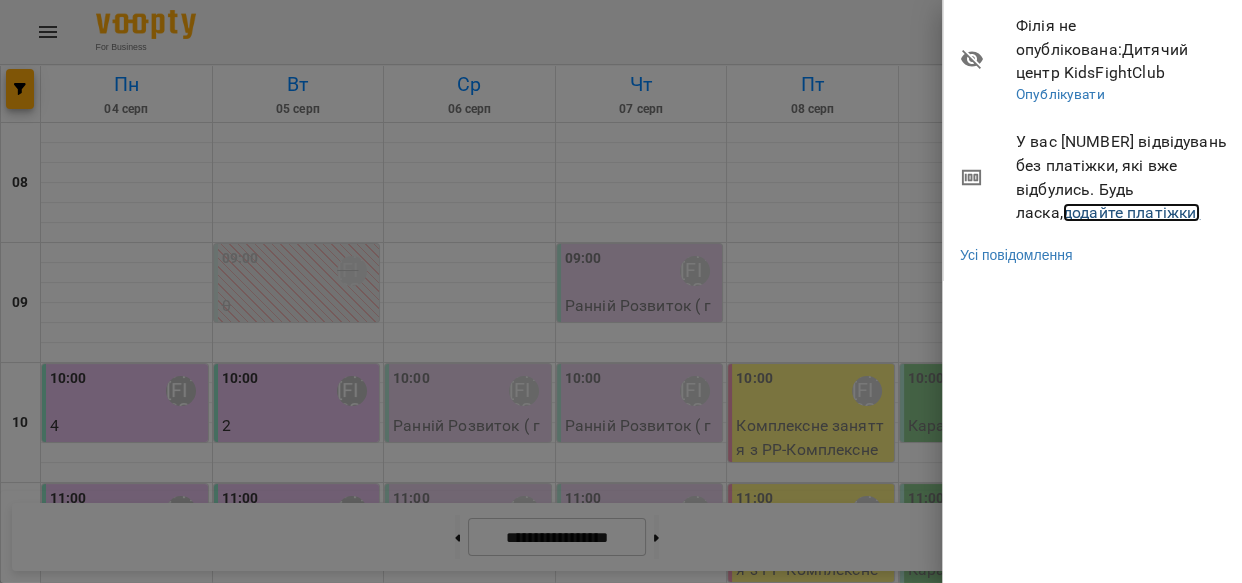 click on "додайте платіжки!" at bounding box center (1132, 212) 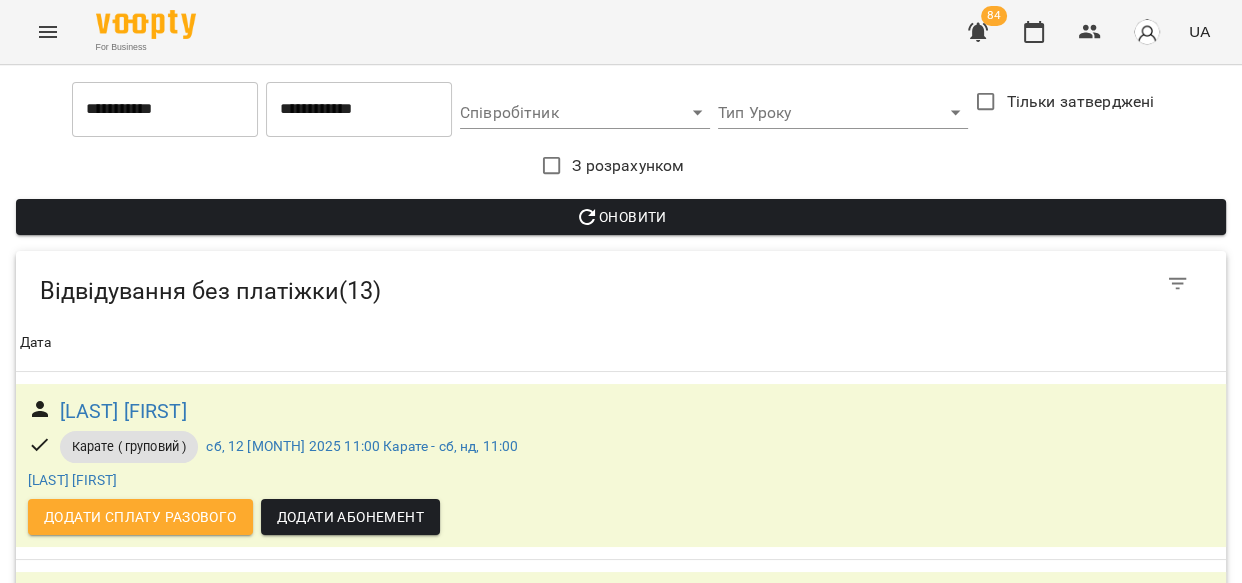 scroll, scrollTop: 2248, scrollLeft: 0, axis: vertical 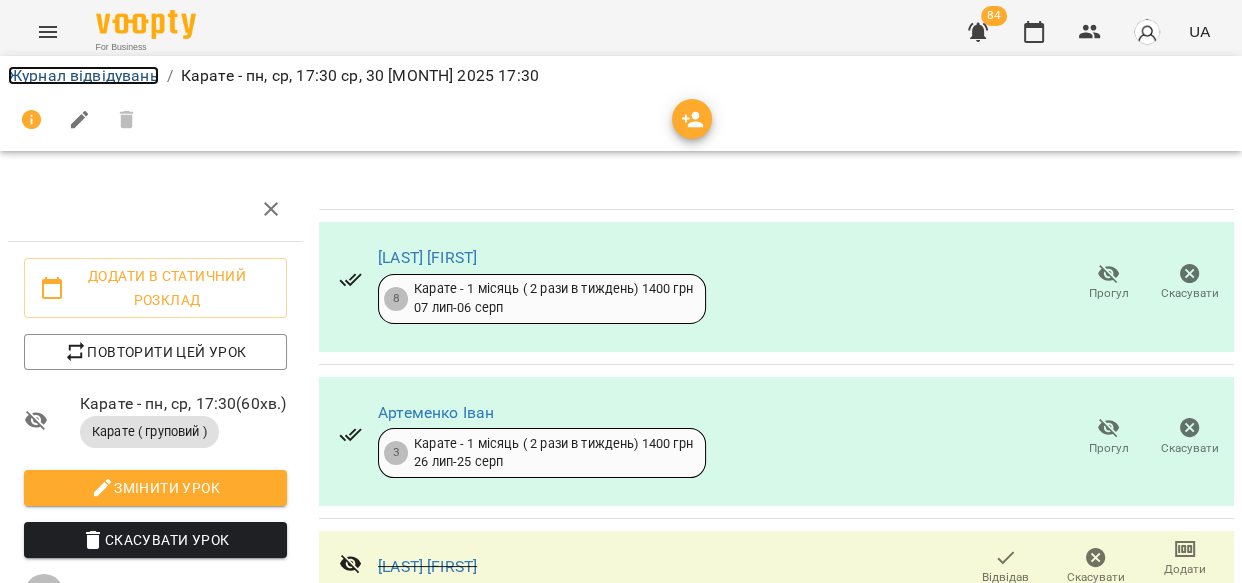 click on "Журнал відвідувань" at bounding box center [83, 75] 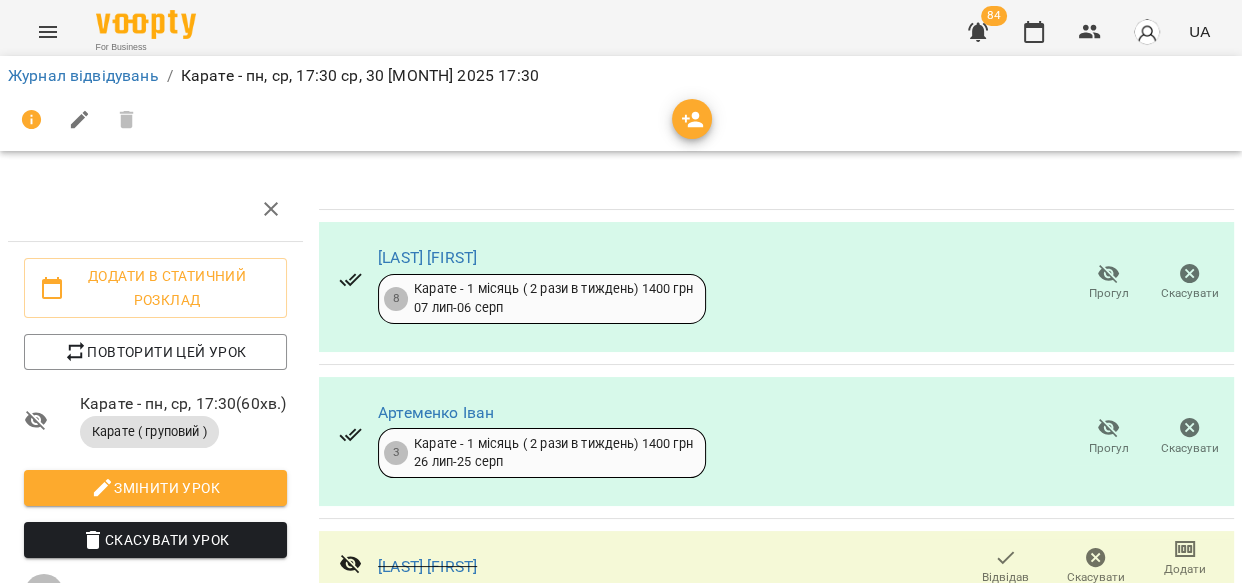 click on "Журнал відвідувань / Карате - пн, ср, 17:30   ср, [DATE] [TIME] Додати в статичний розклад Повторити цей урок   Карате - пн, ср, 17:30 ( 60 хв. ) Карате ( груповий ) Змінити урок Скасувати Урок [LAST] [FIRST] default Кімната [DATE] [TIME] Створити розсилку   Абдельмаджид Карім [NUMBER] Карате - 1 місяць ( 2 рази в тиждень) [PRICE] грн [DATE]  -  [DATE] Прогул Скасувати   Артеменко Іван [NUMBER] Карате - 1 місяць ( 2 рази в тиждень) [PRICE] грн [DATE]  -  [DATE] Прогул Скасувати   Бабанський Єгор Відвідав Скасувати Додати сплату   Вайденко Кірілл Відвідав Скасувати Додати сплату   Данилюк Міша [NUMBER] [DATE]  -  [DATE] Прогул     [NUMBER]  -" at bounding box center (621, 971) 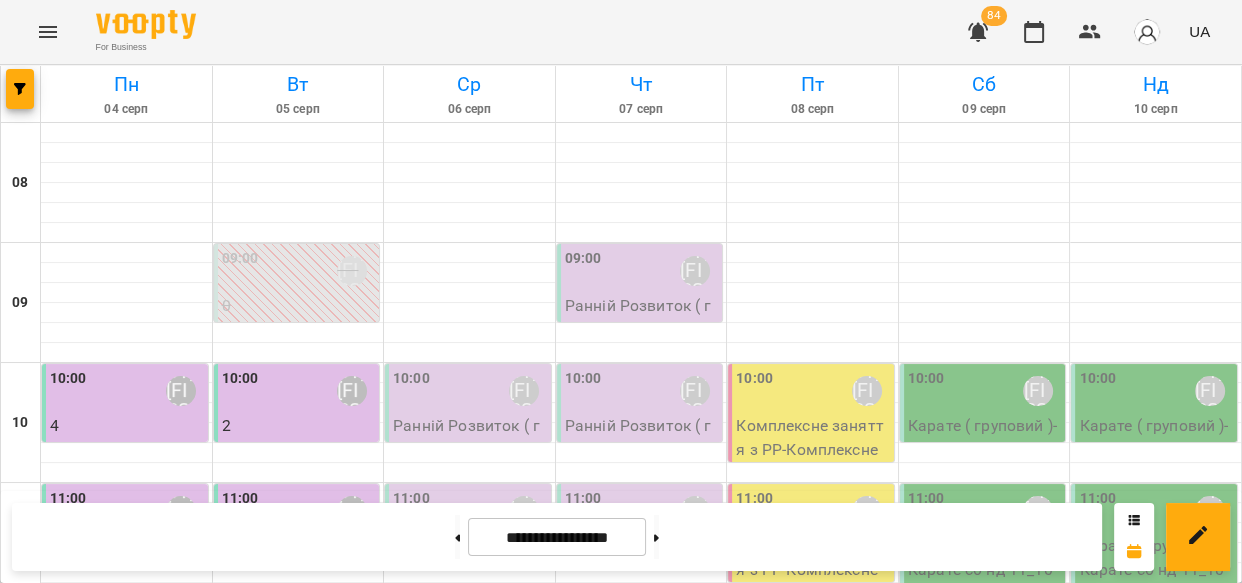 click at bounding box center (457, 537) 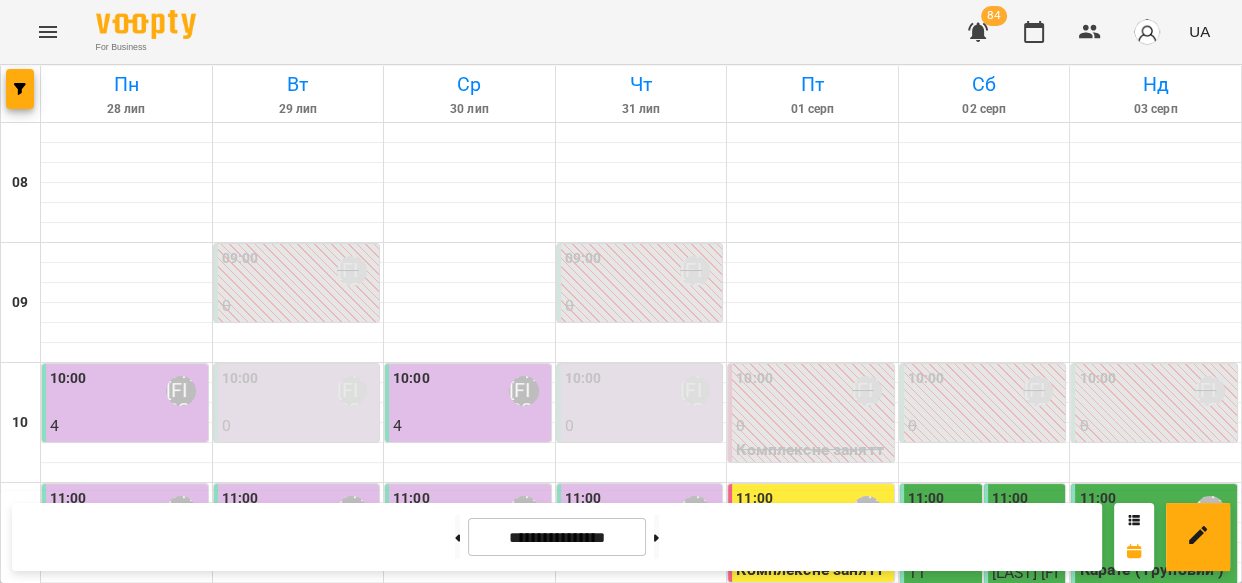scroll, scrollTop: 1049, scrollLeft: 0, axis: vertical 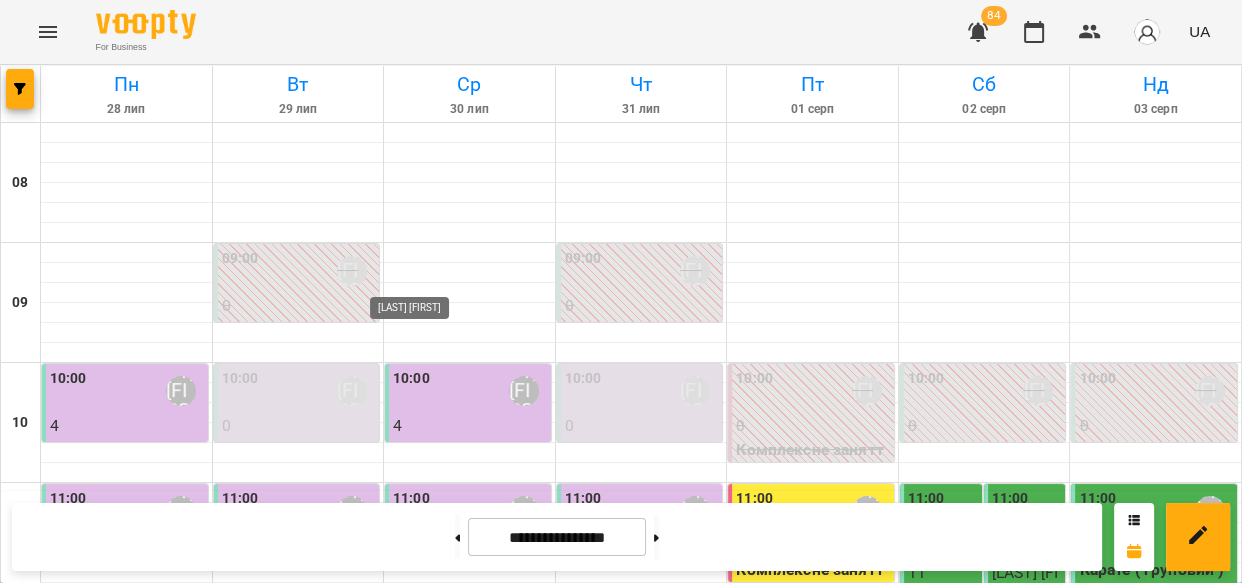 click on "[LAST] [FIRST]" at bounding box center [416, 1318] 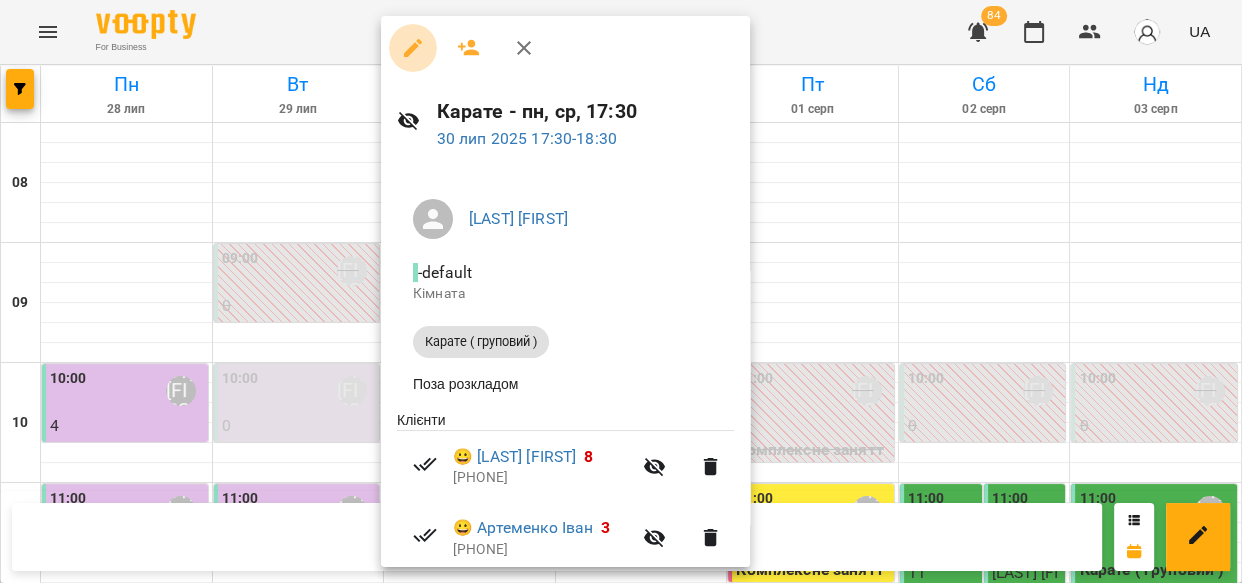 click 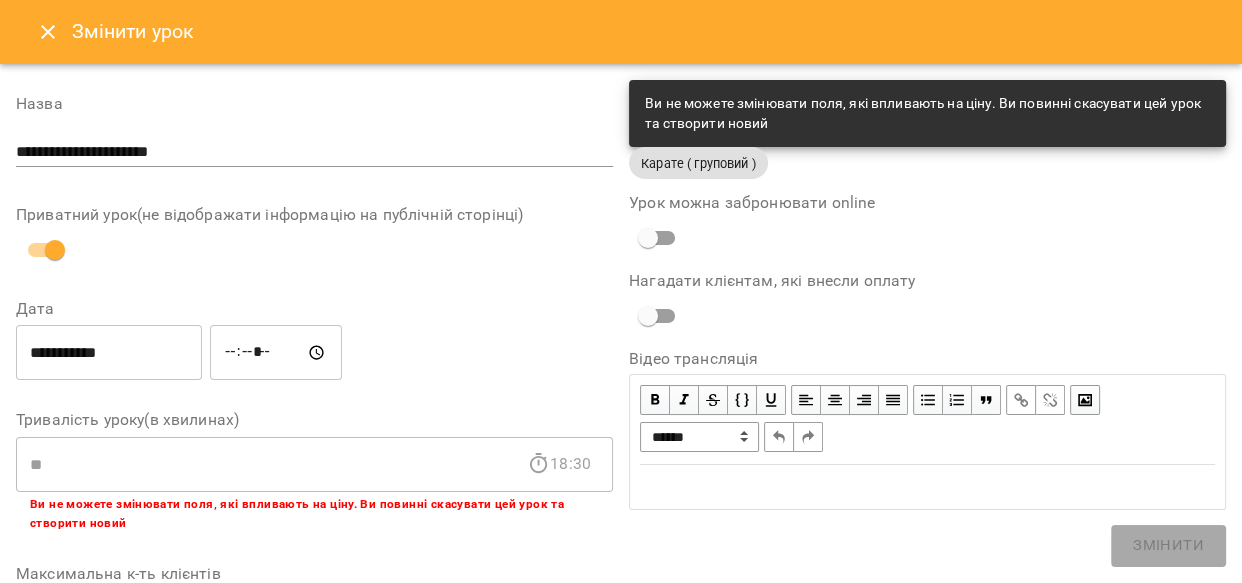 click at bounding box center [48, 32] 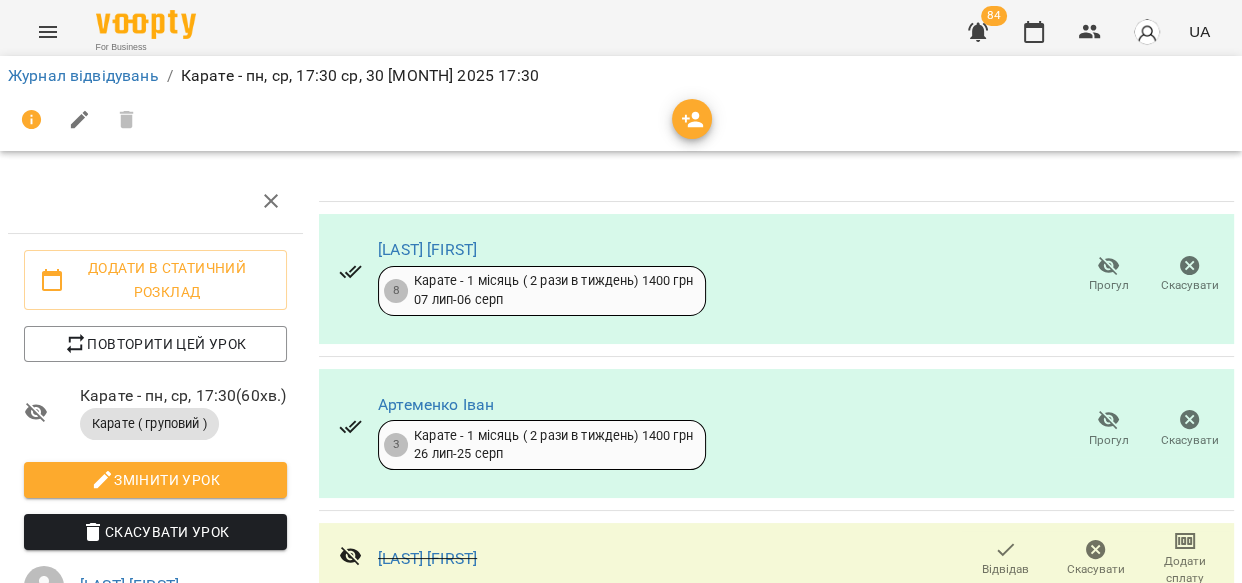 scroll, scrollTop: 1313, scrollLeft: 0, axis: vertical 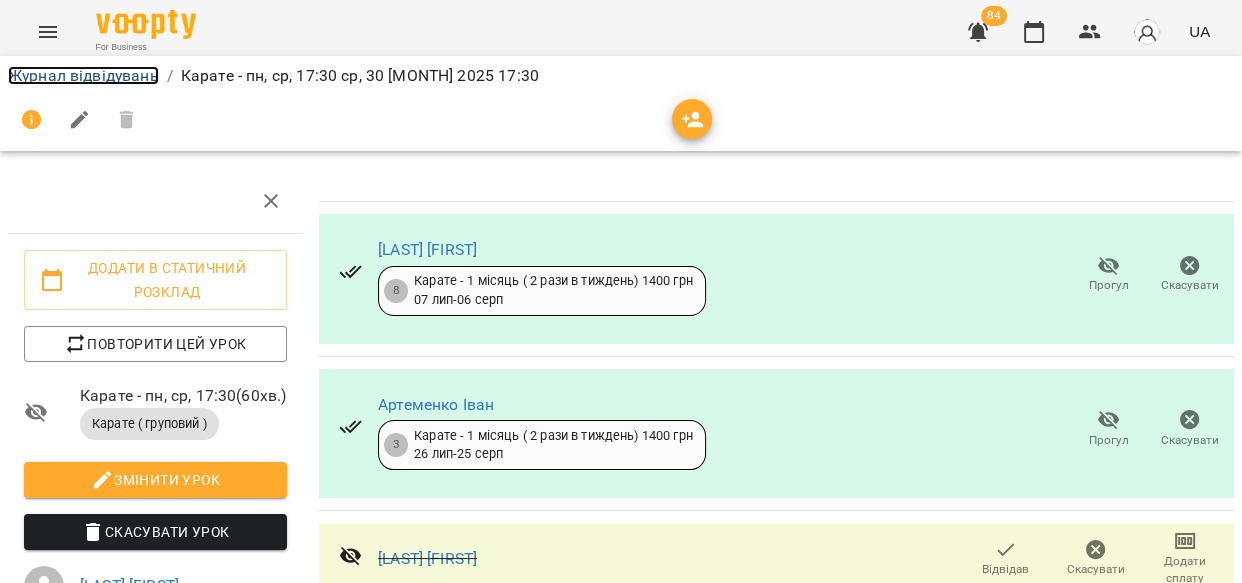 click on "Журнал відвідувань" at bounding box center (83, 75) 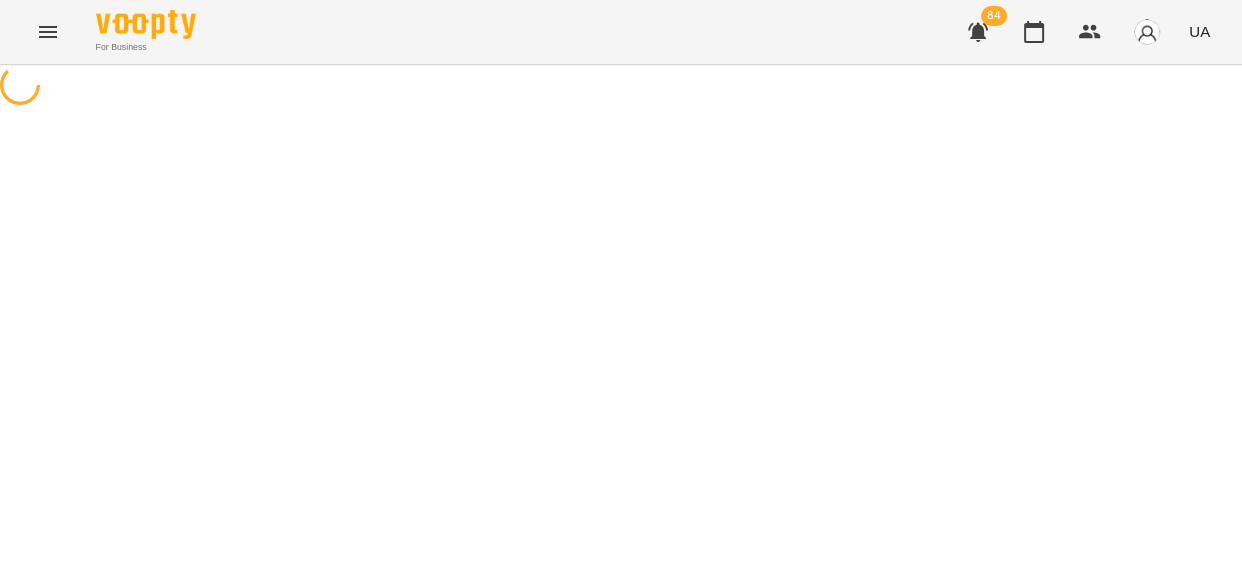 scroll, scrollTop: 0, scrollLeft: 0, axis: both 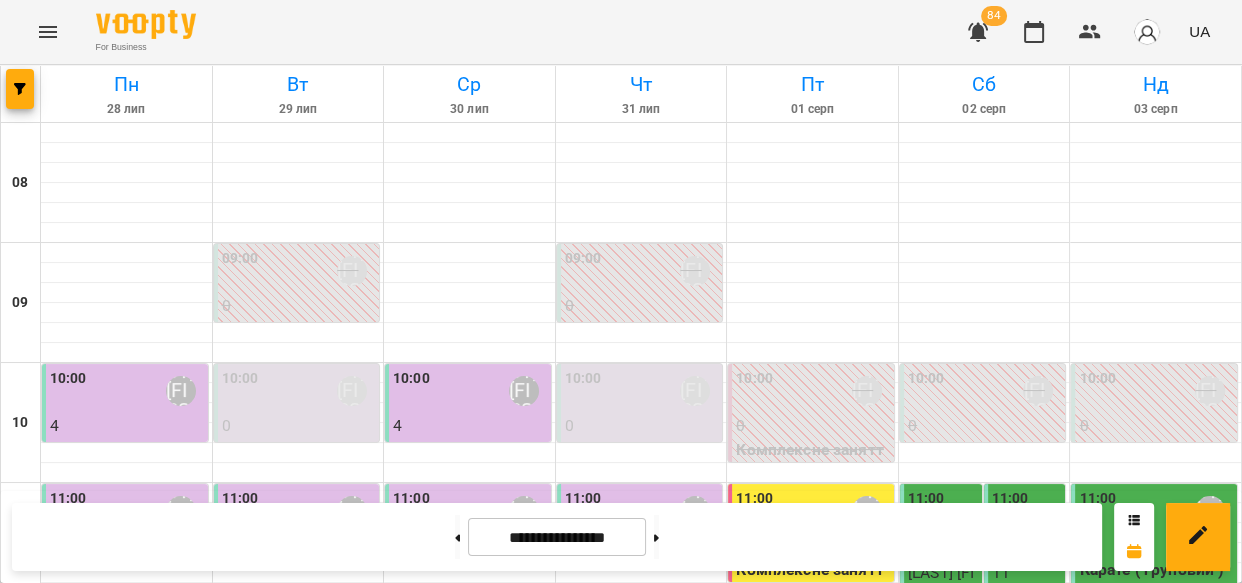 click at bounding box center [656, 537] 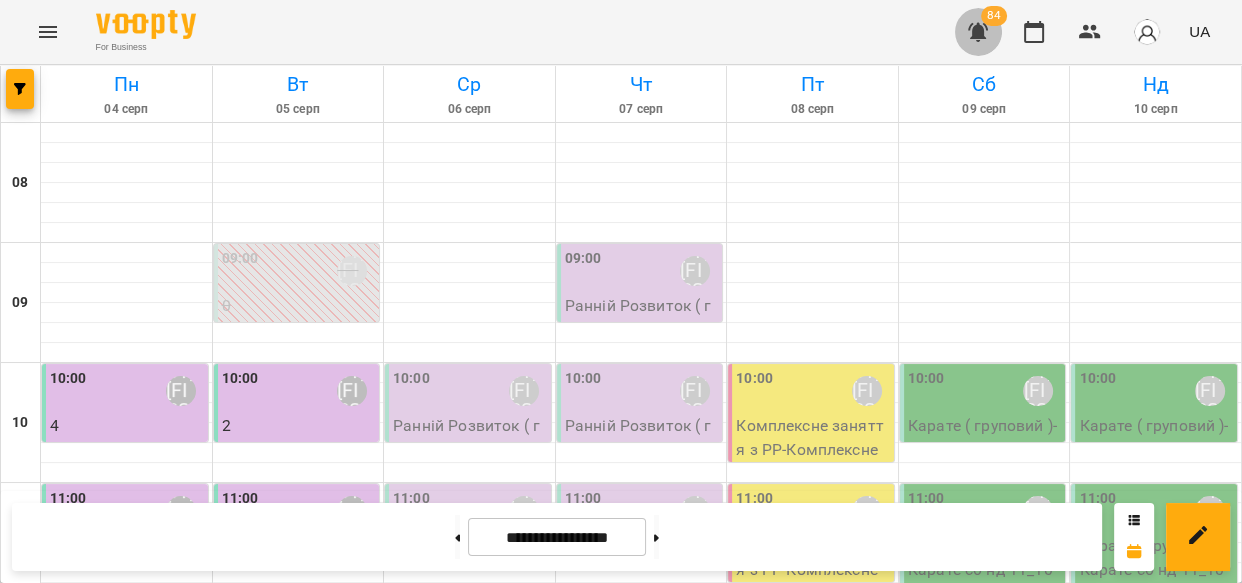 click 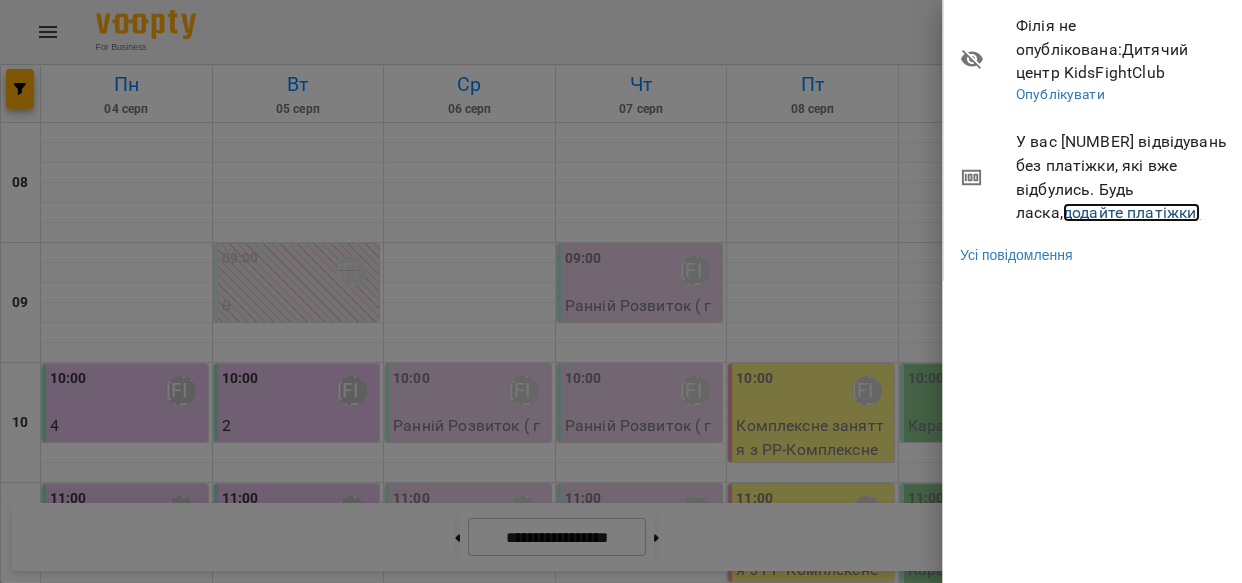 click on "додайте платіжки!" at bounding box center (1132, 212) 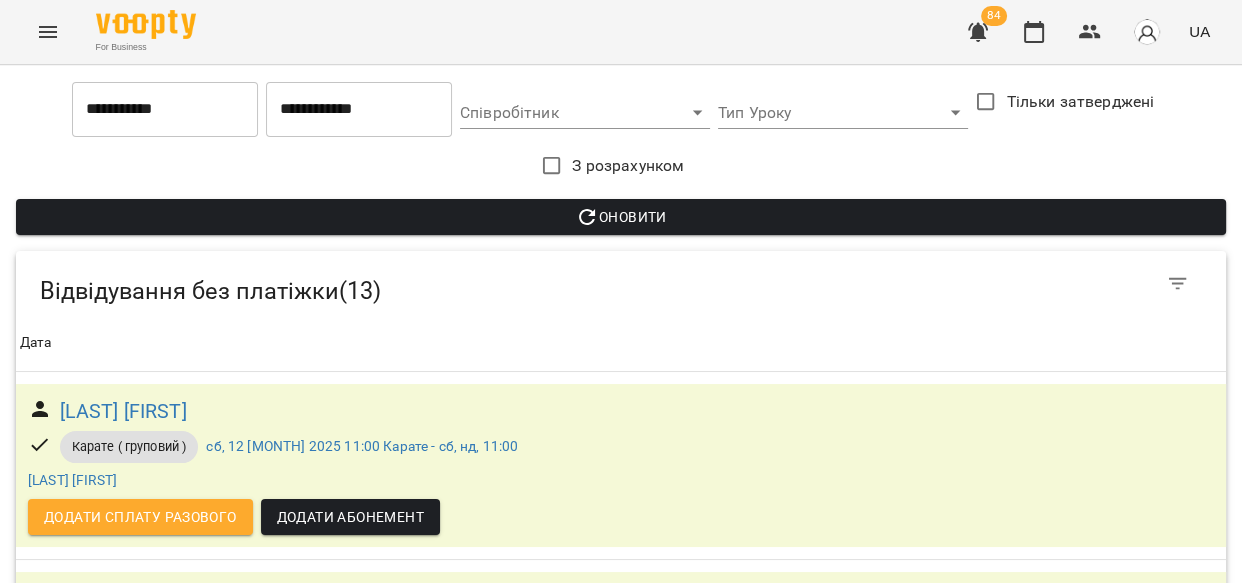 scroll, scrollTop: 0, scrollLeft: 0, axis: both 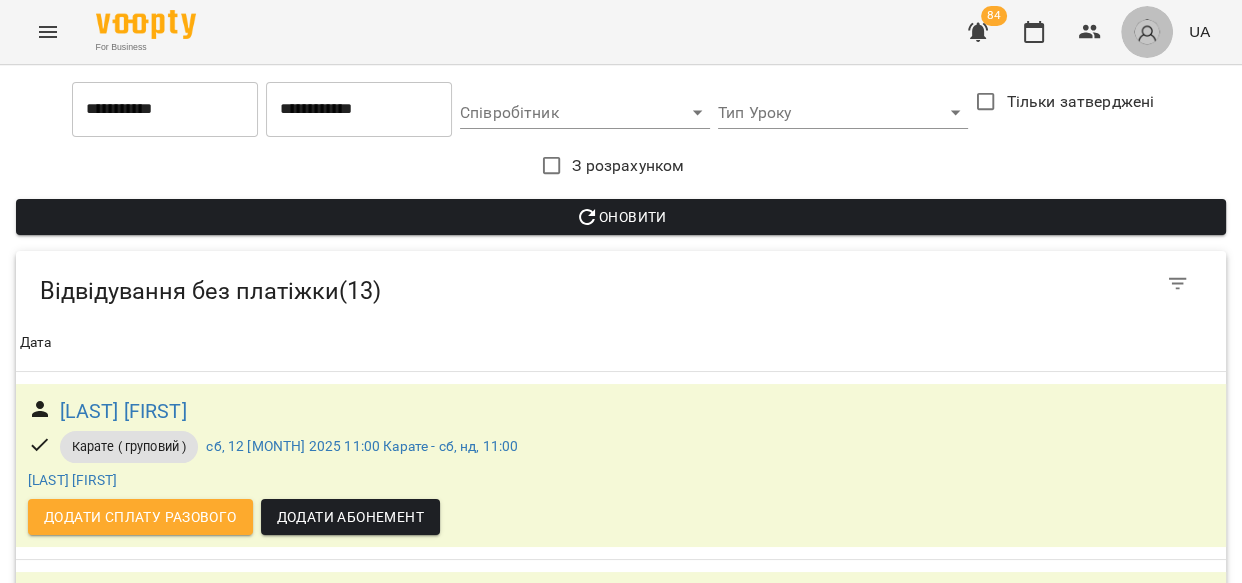 click at bounding box center (1147, 32) 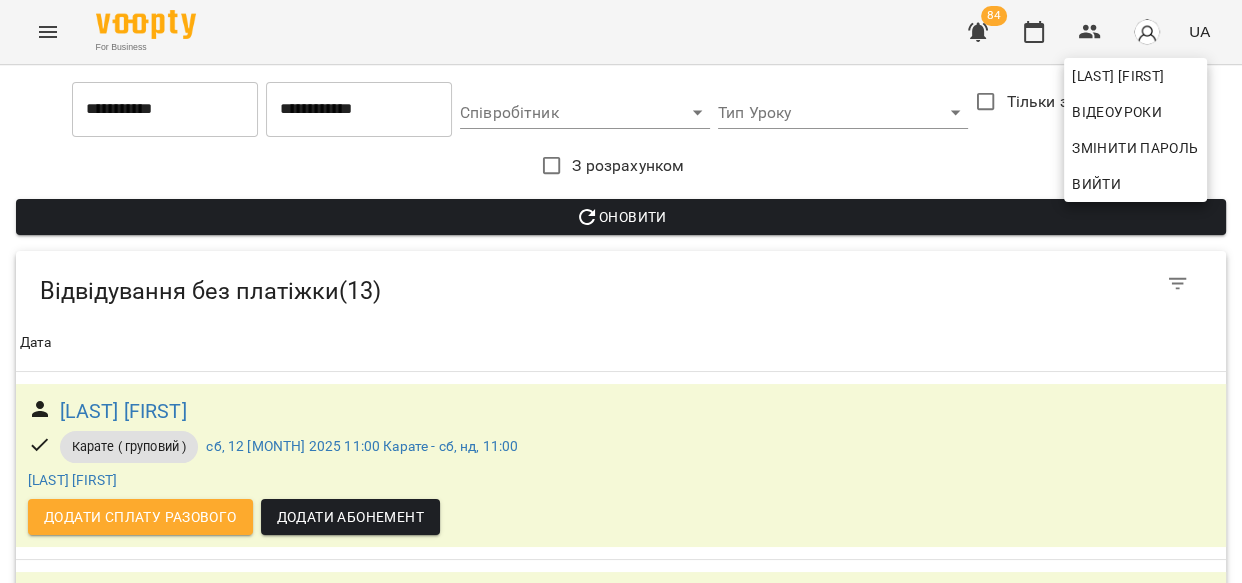 drag, startPoint x: 1104, startPoint y: 180, endPoint x: 1092, endPoint y: 176, distance: 12.649111 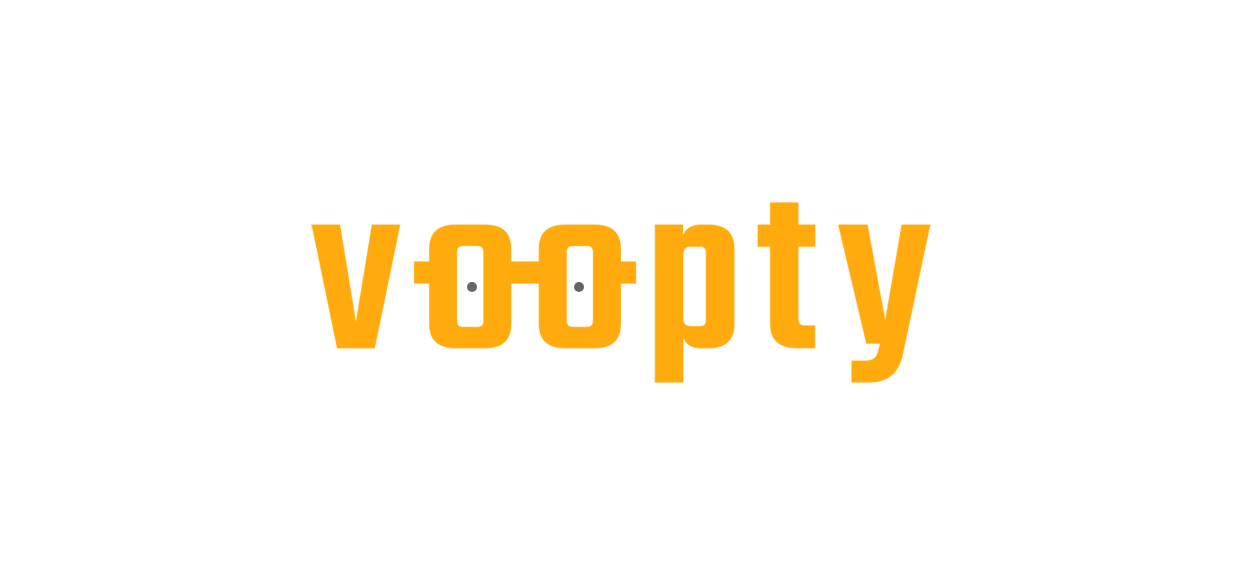scroll, scrollTop: 0, scrollLeft: 0, axis: both 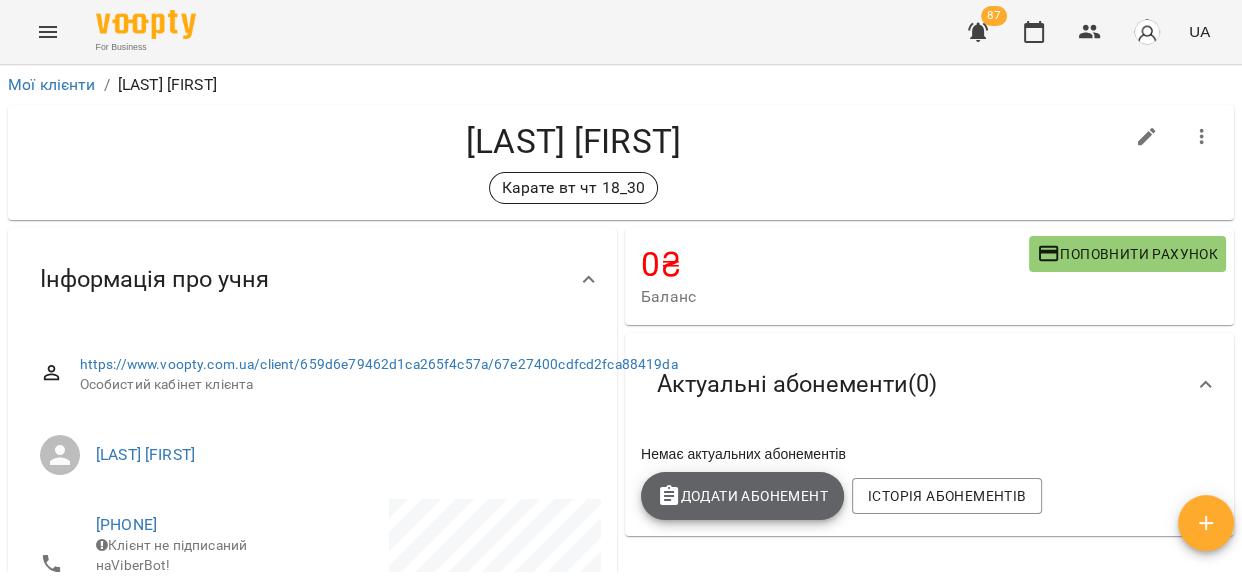 click on "Додати Абонемент" at bounding box center (742, 496) 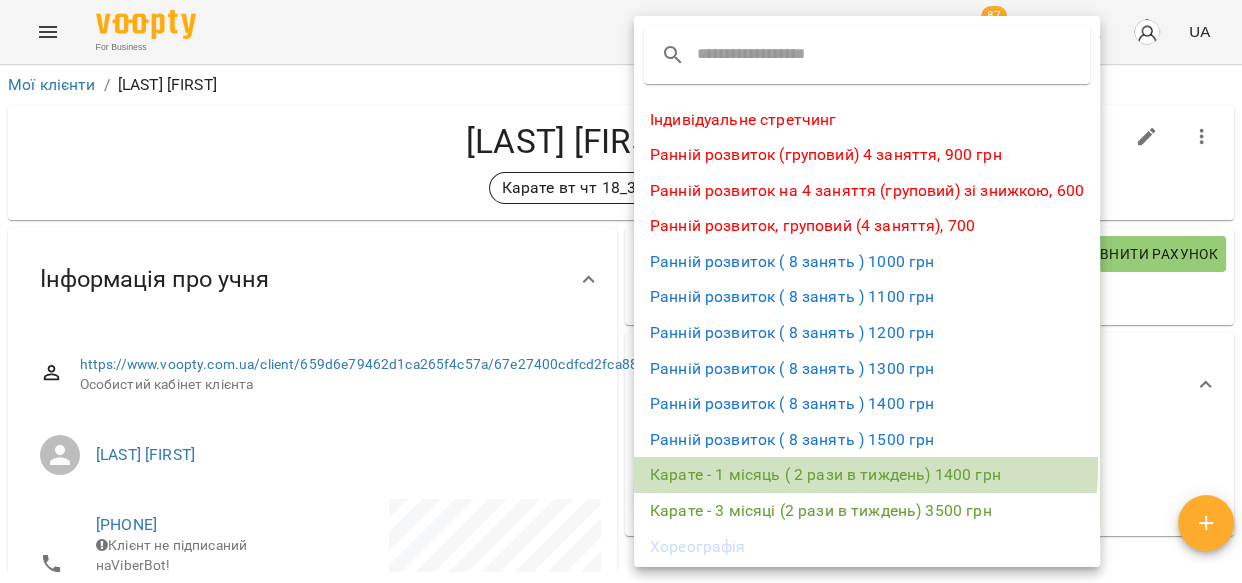 click on "Карате - 1 місяць ( 2 рази в тиждень) 1400 грн" at bounding box center [867, 475] 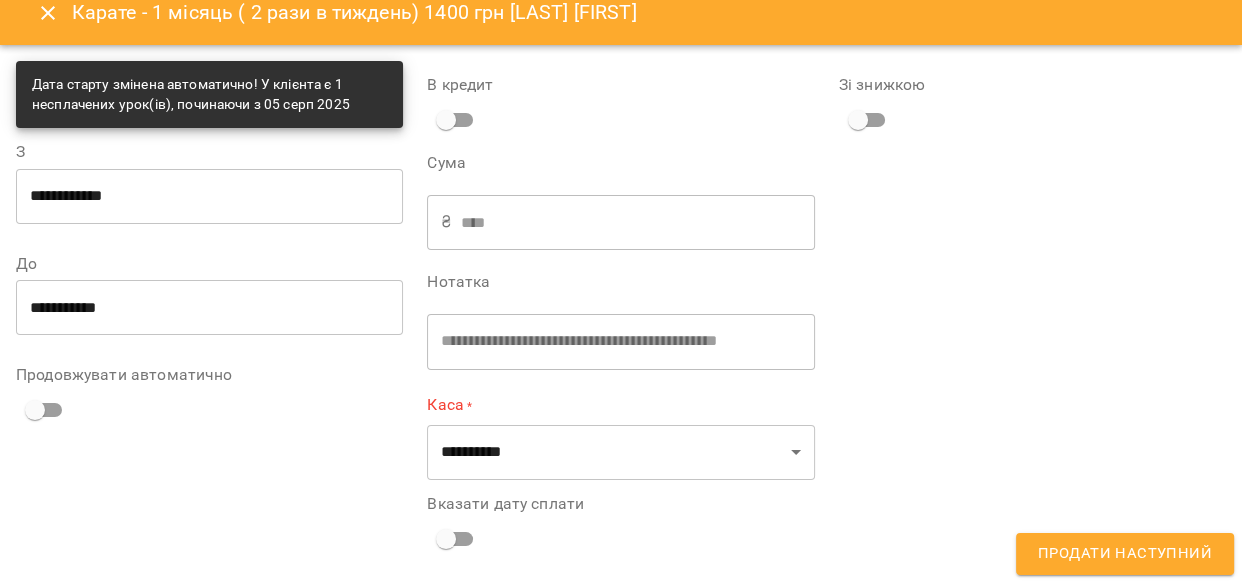 scroll, scrollTop: 25, scrollLeft: 0, axis: vertical 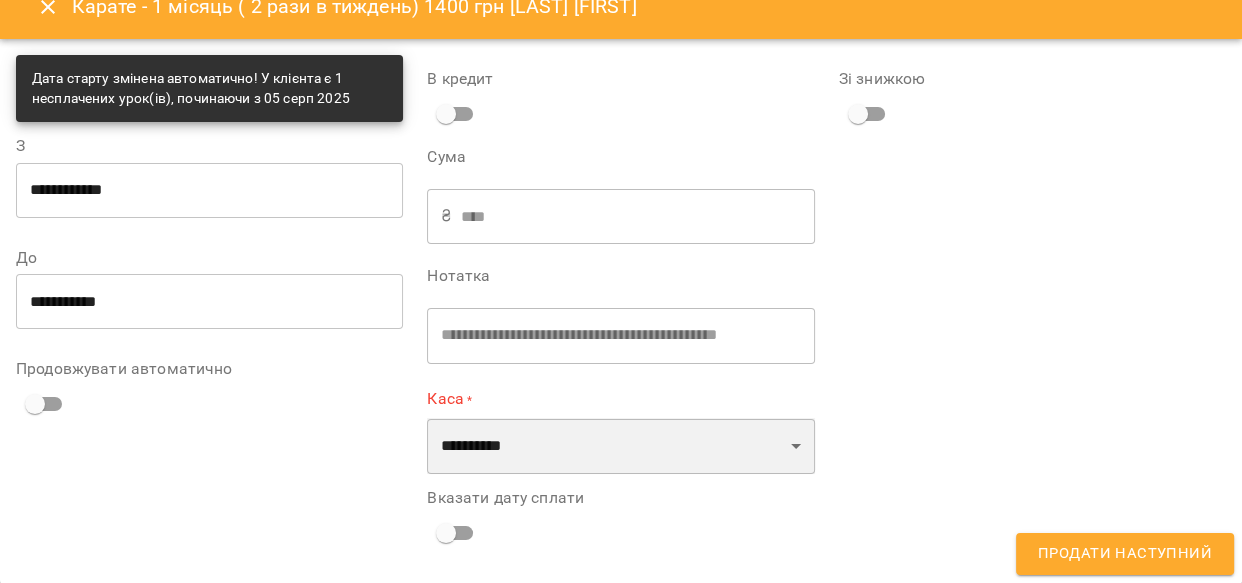 click on "**********" at bounding box center [620, 446] 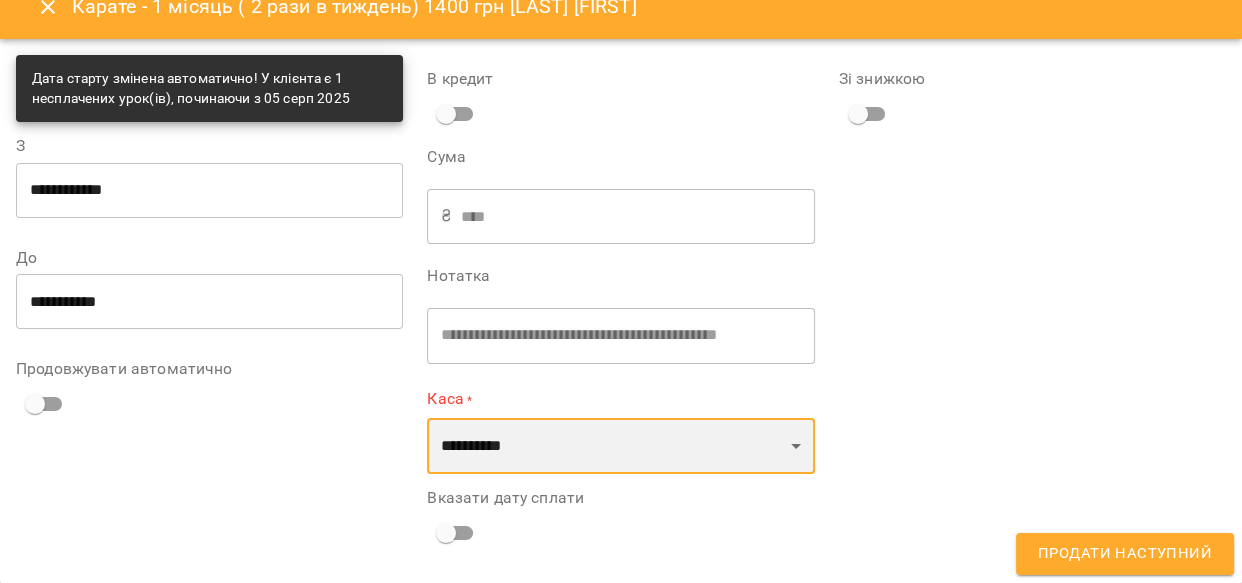 select on "****" 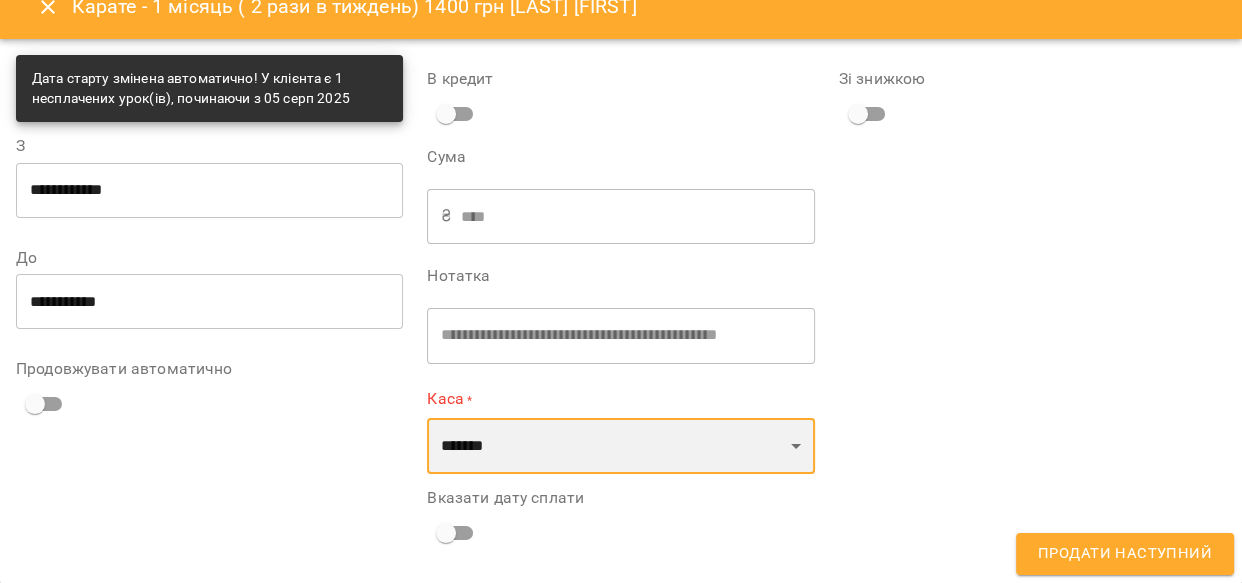 click on "**********" at bounding box center [620, 446] 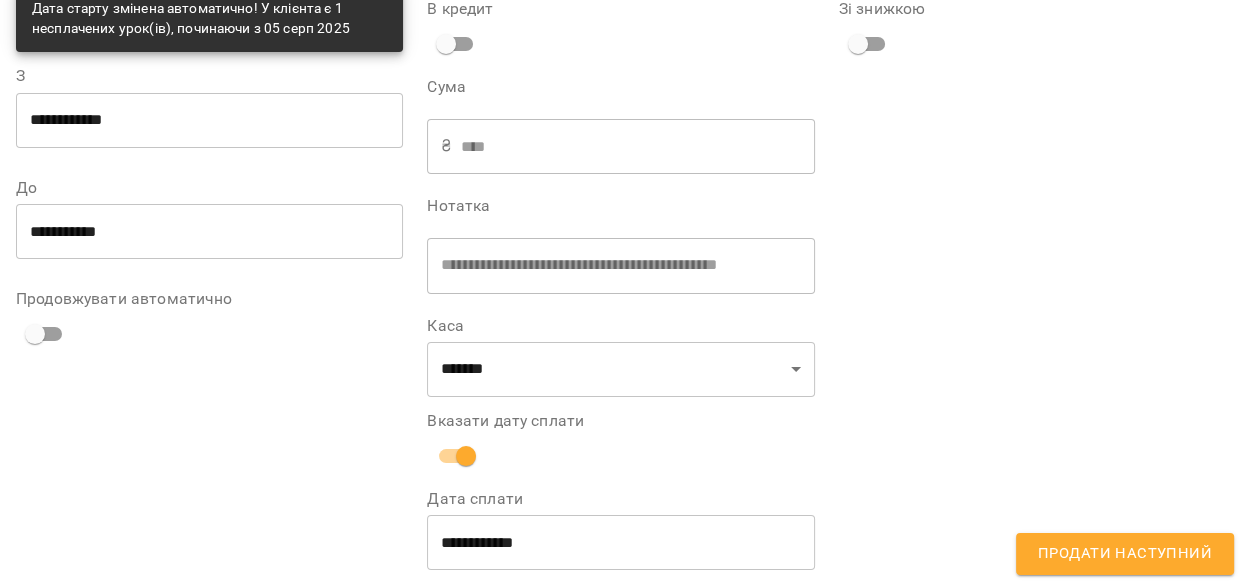 scroll, scrollTop: 114, scrollLeft: 0, axis: vertical 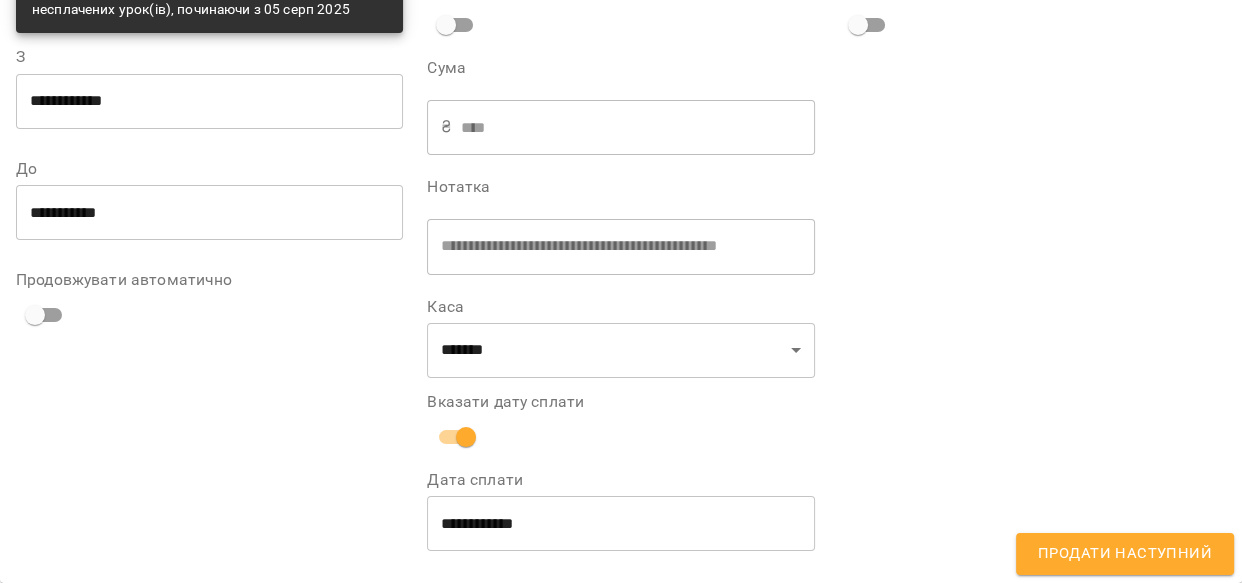 click on "Продати наступний" at bounding box center [1125, 554] 